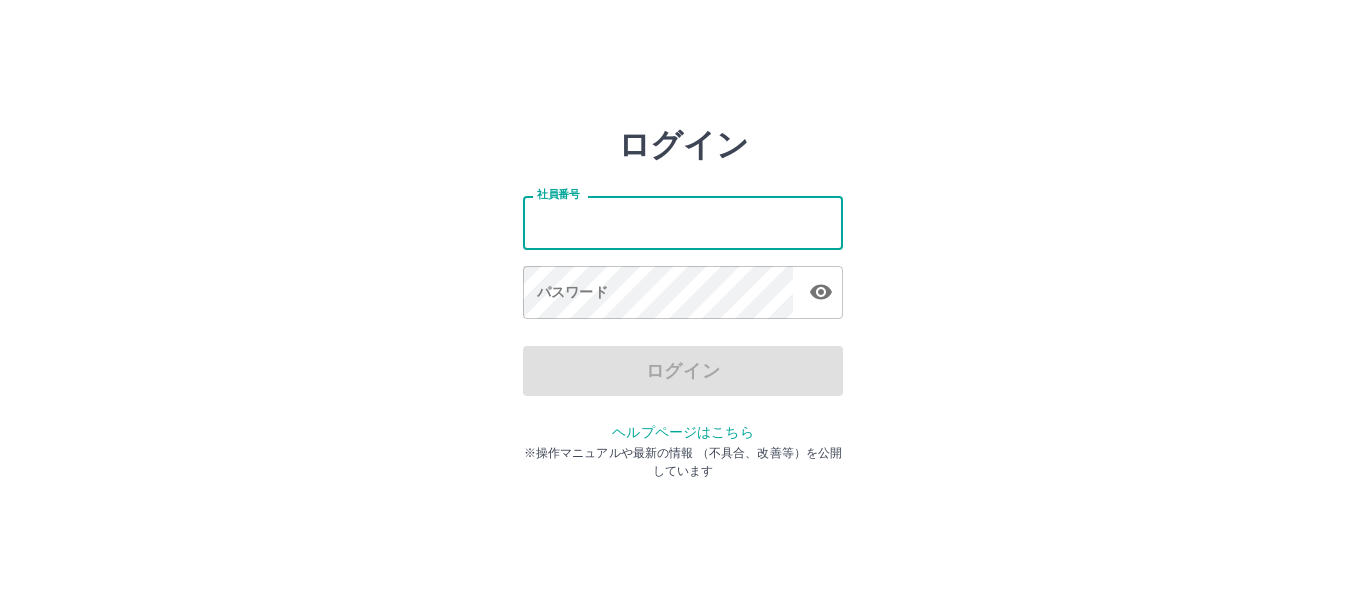 scroll, scrollTop: 0, scrollLeft: 0, axis: both 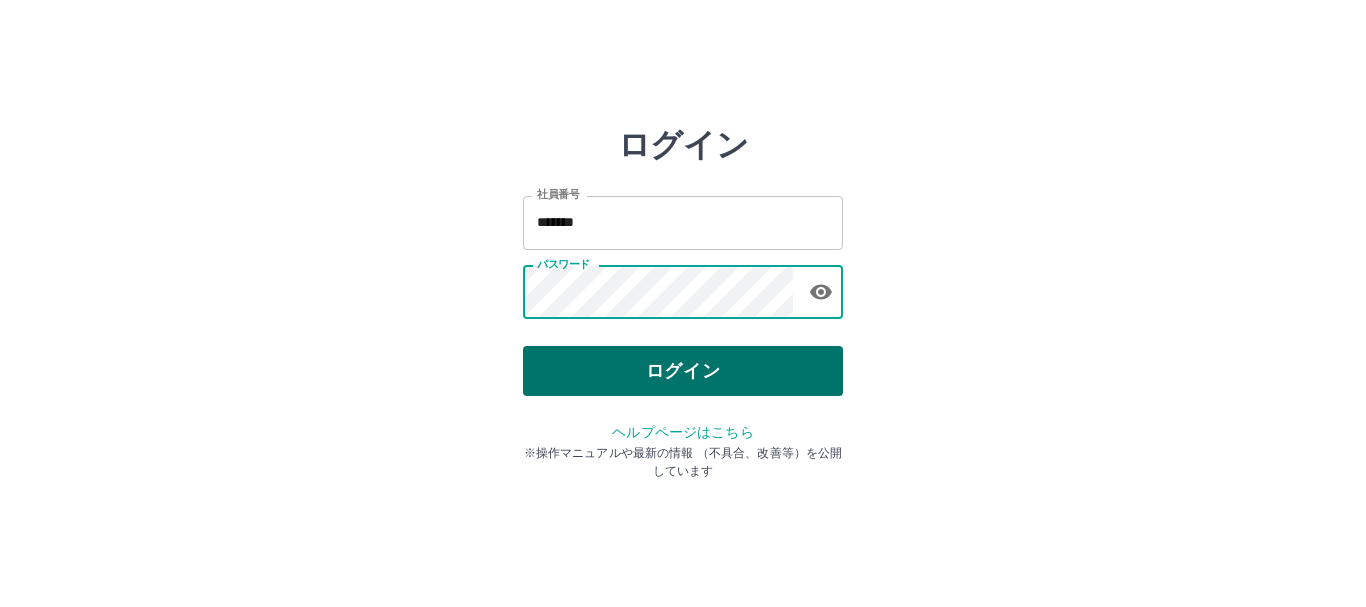 click on "ログイン" at bounding box center (683, 371) 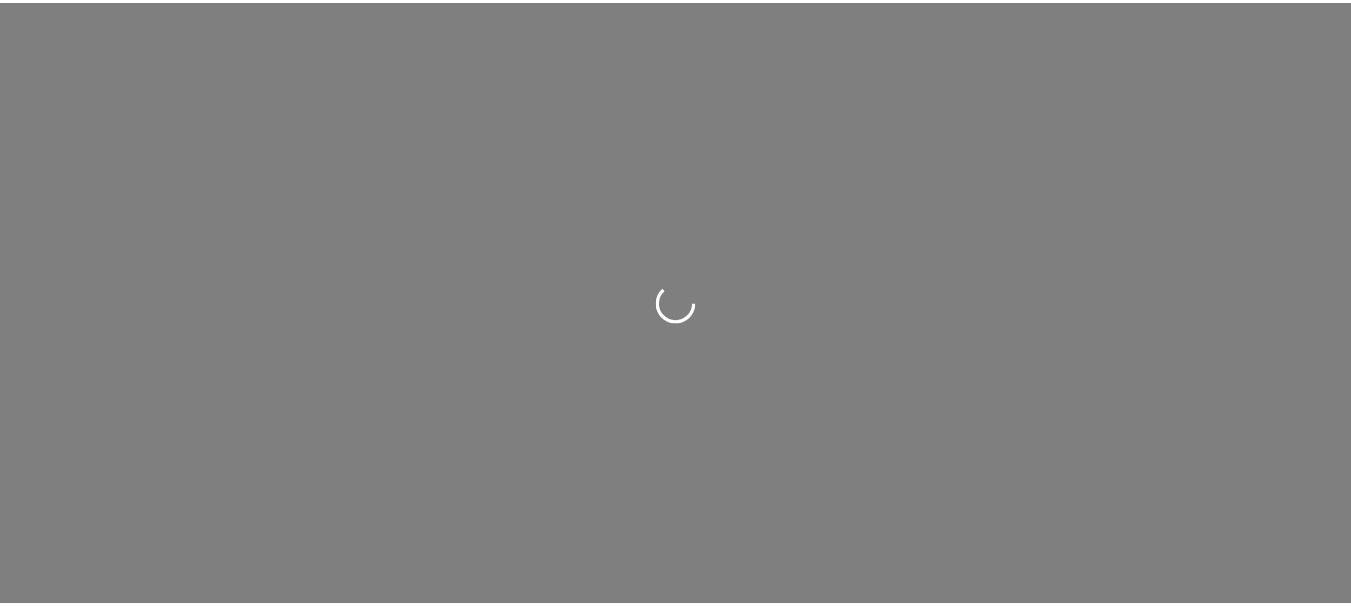 scroll, scrollTop: 0, scrollLeft: 0, axis: both 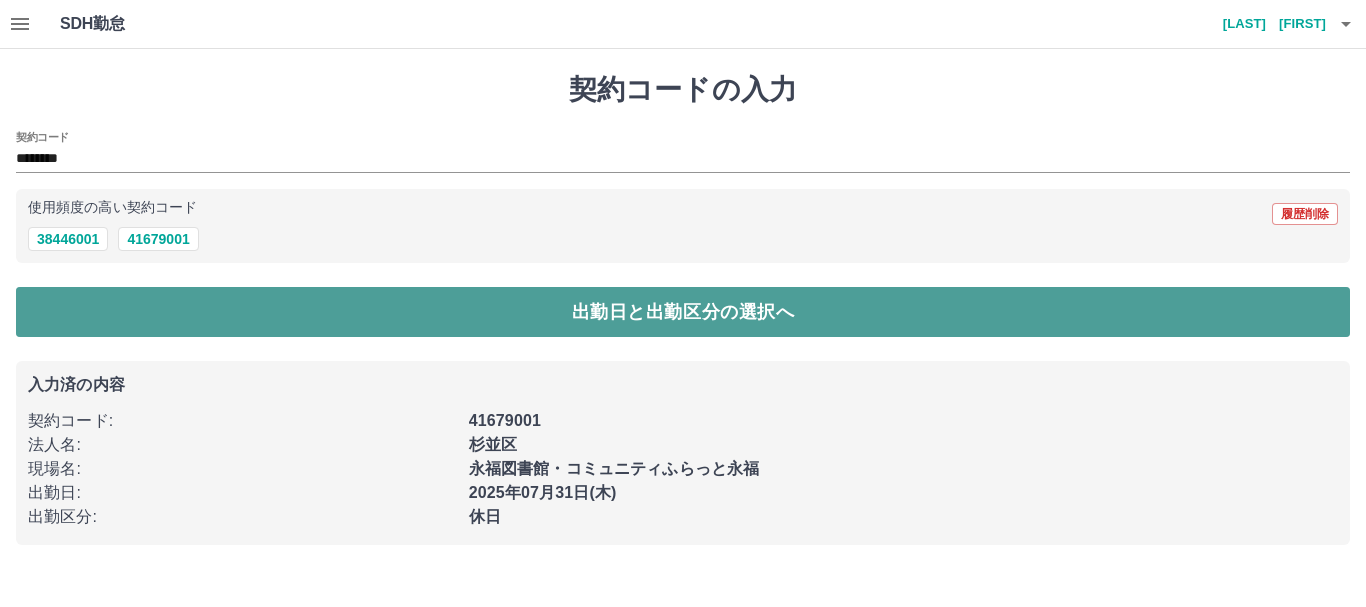 click on "出勤日と出勤区分の選択へ" at bounding box center (683, 312) 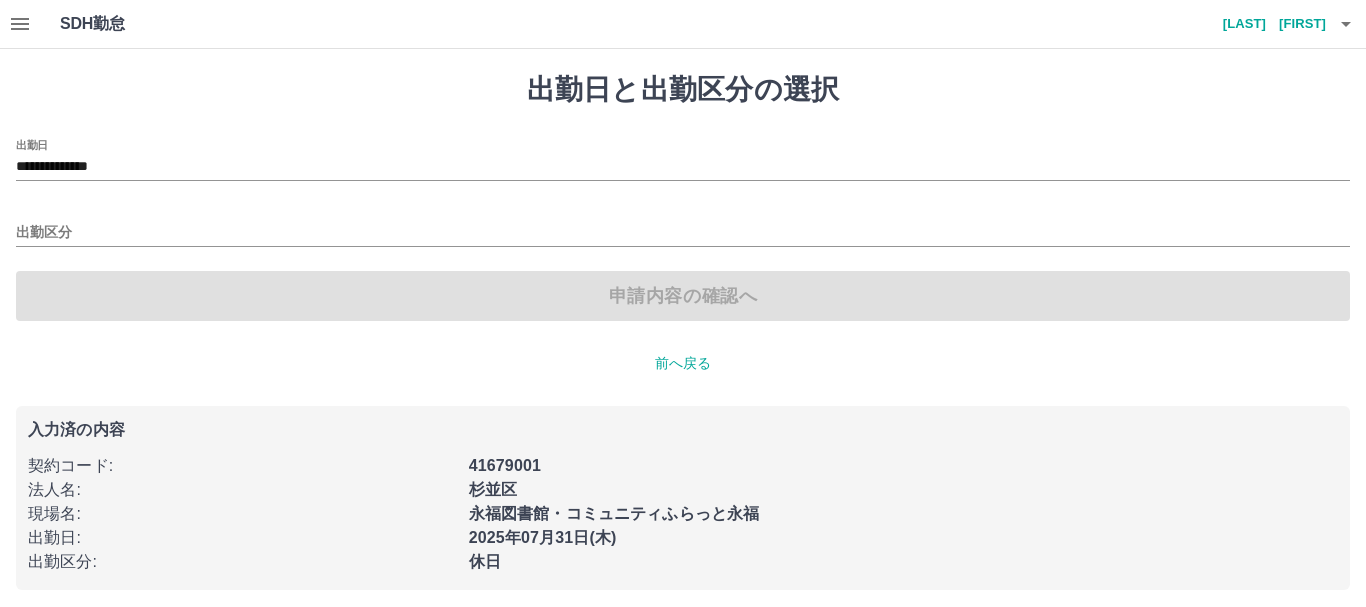 type on "**********" 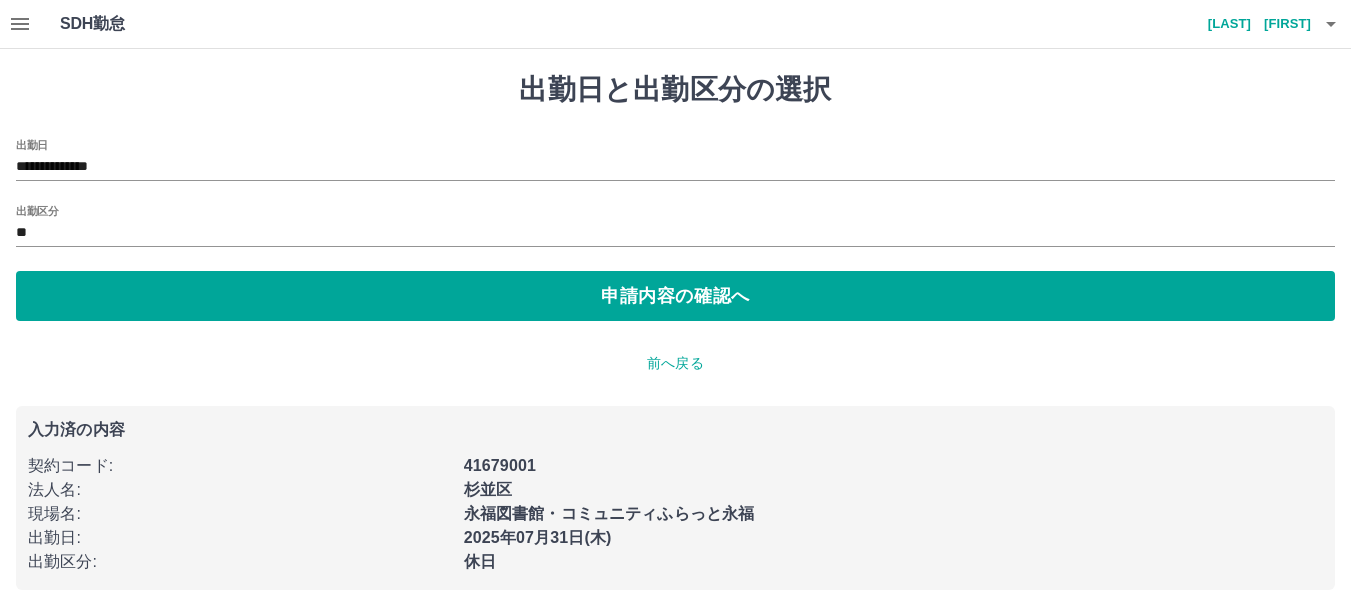 click 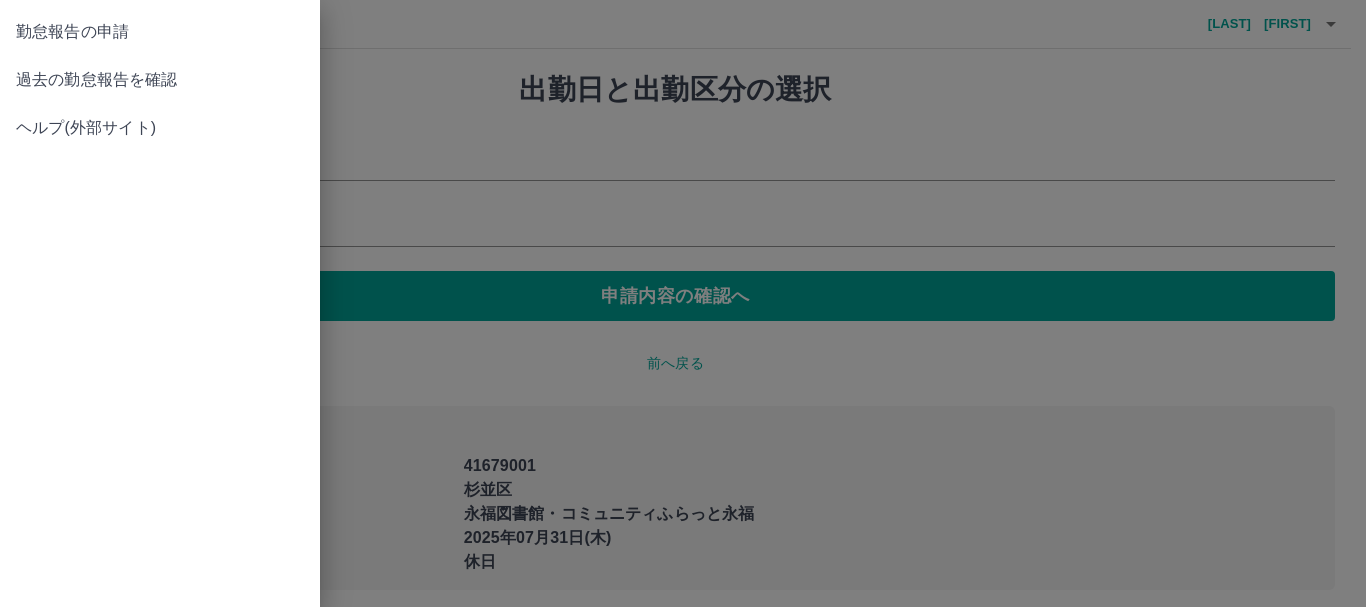 click at bounding box center (683, 303) 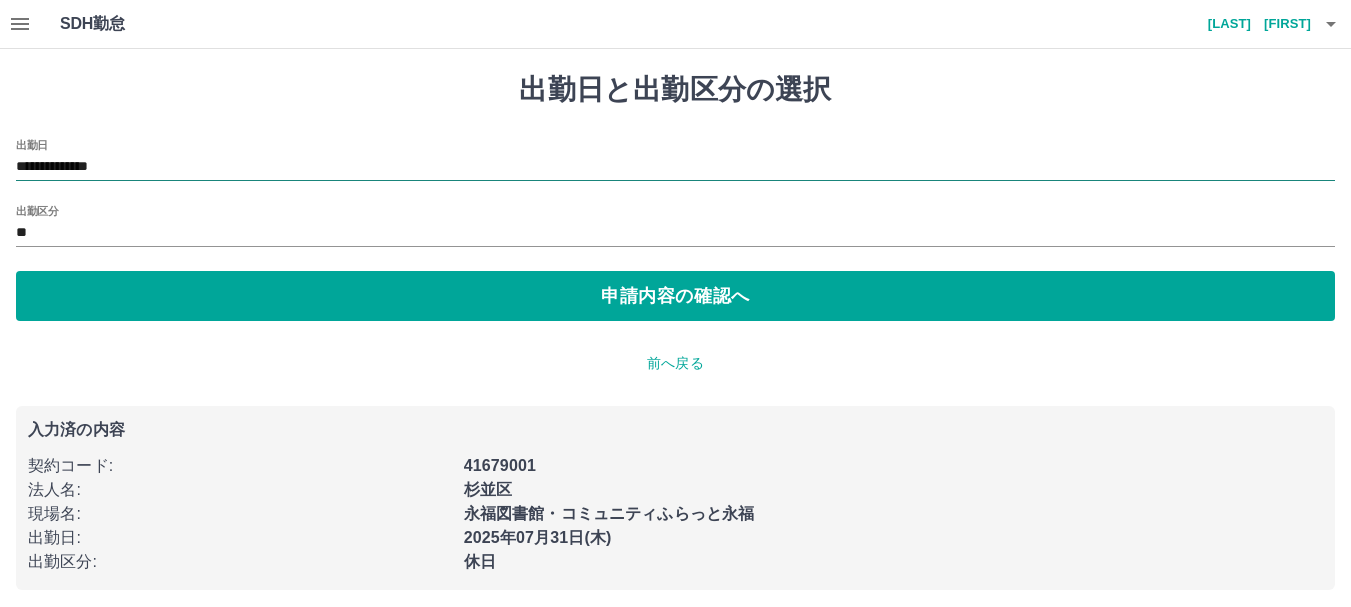 click on "**********" at bounding box center (675, 167) 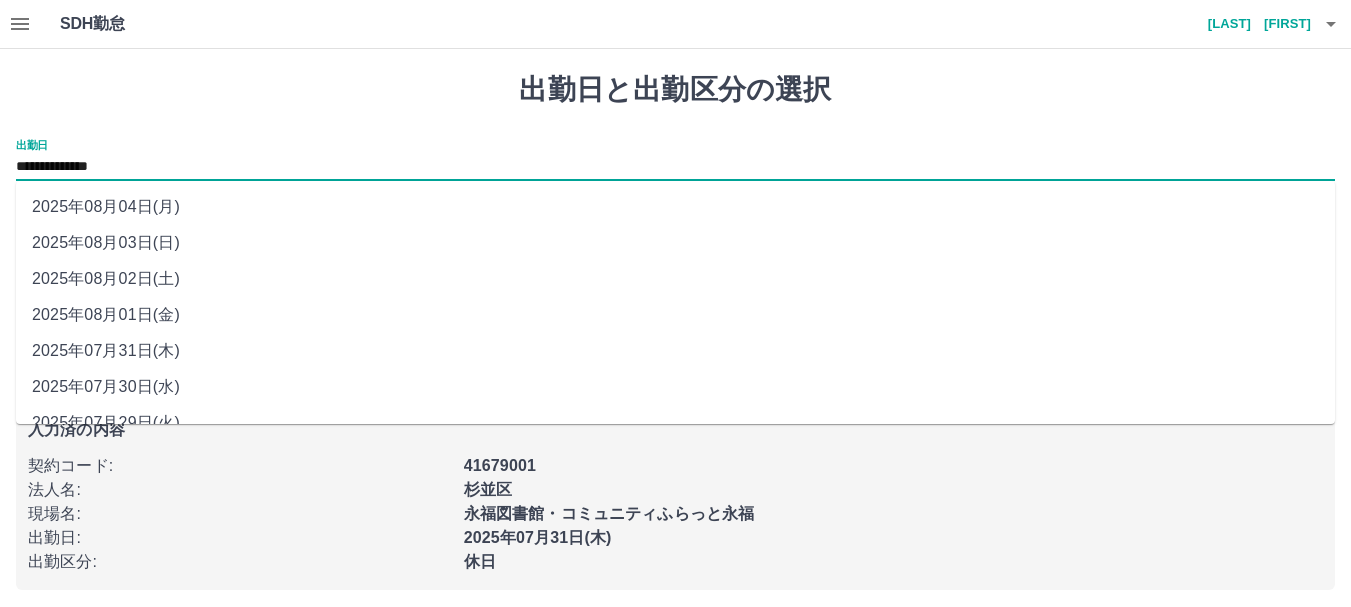 click on "2025年08月03日(日)" at bounding box center [675, 243] 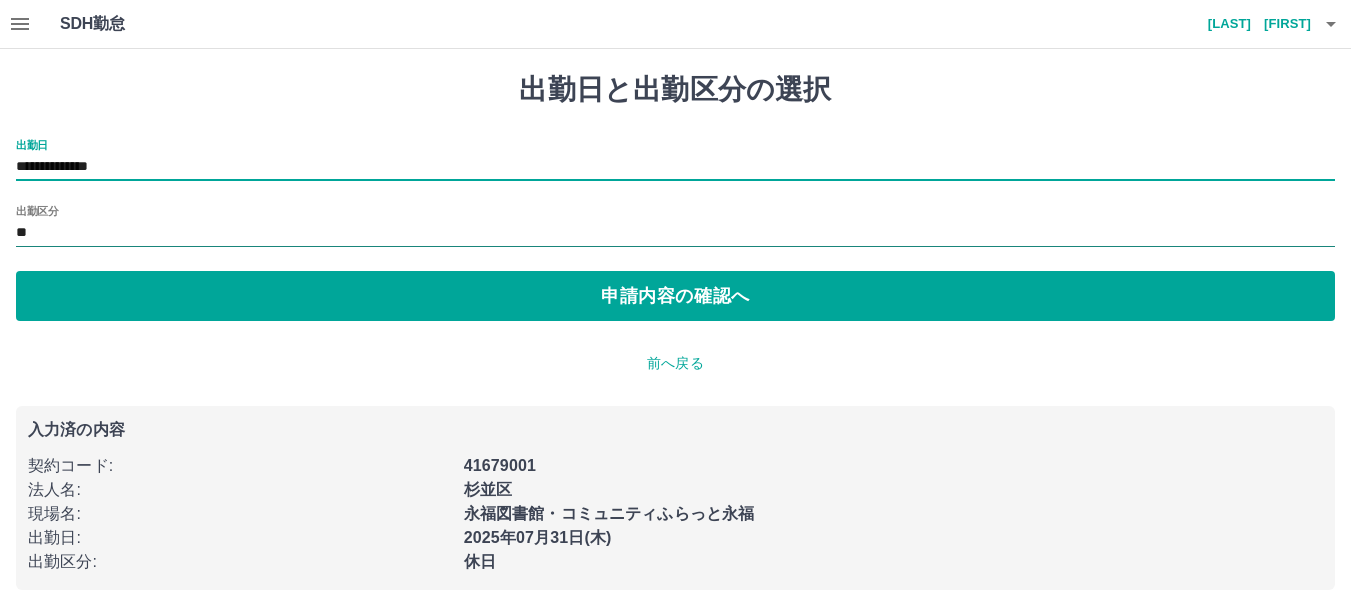 click on "**" at bounding box center [675, 233] 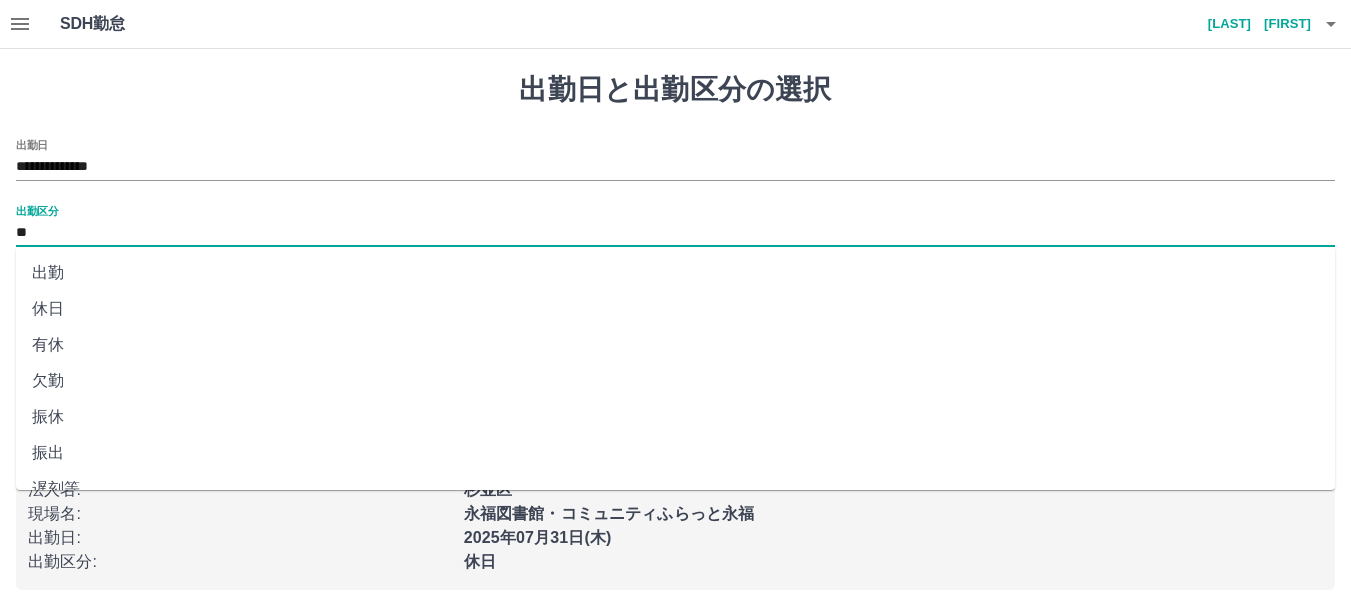 click on "出勤" at bounding box center [675, 273] 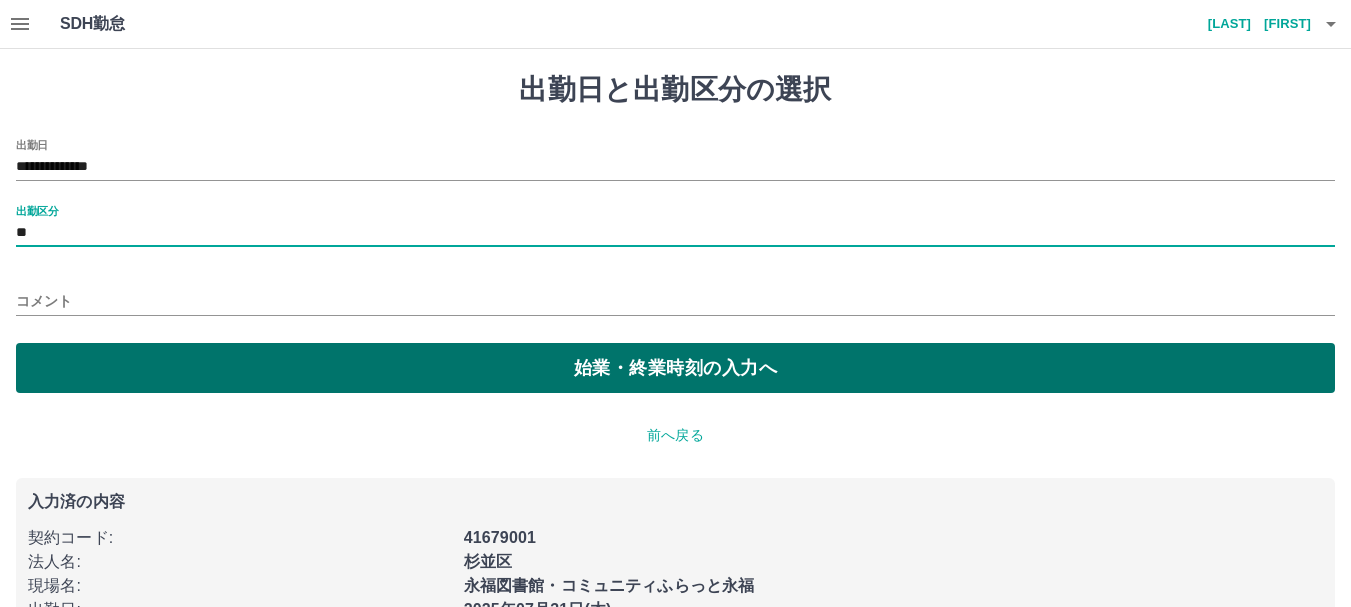 click on "始業・終業時刻の入力へ" at bounding box center [675, 368] 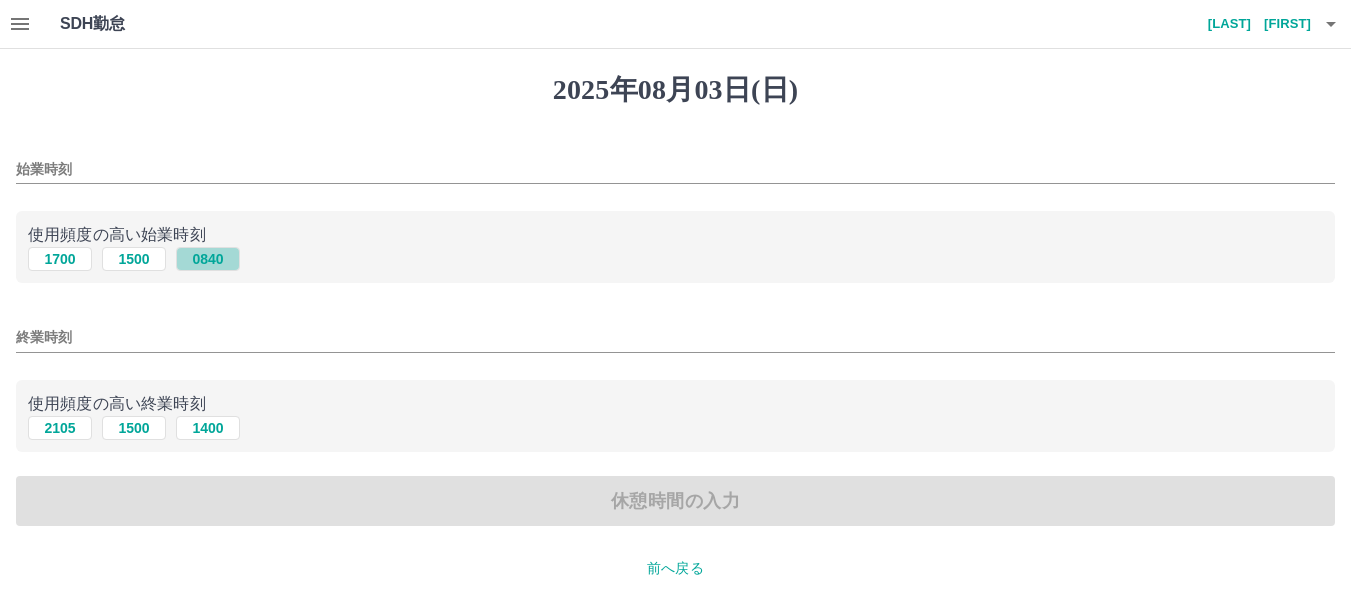 click on "0840" at bounding box center [208, 259] 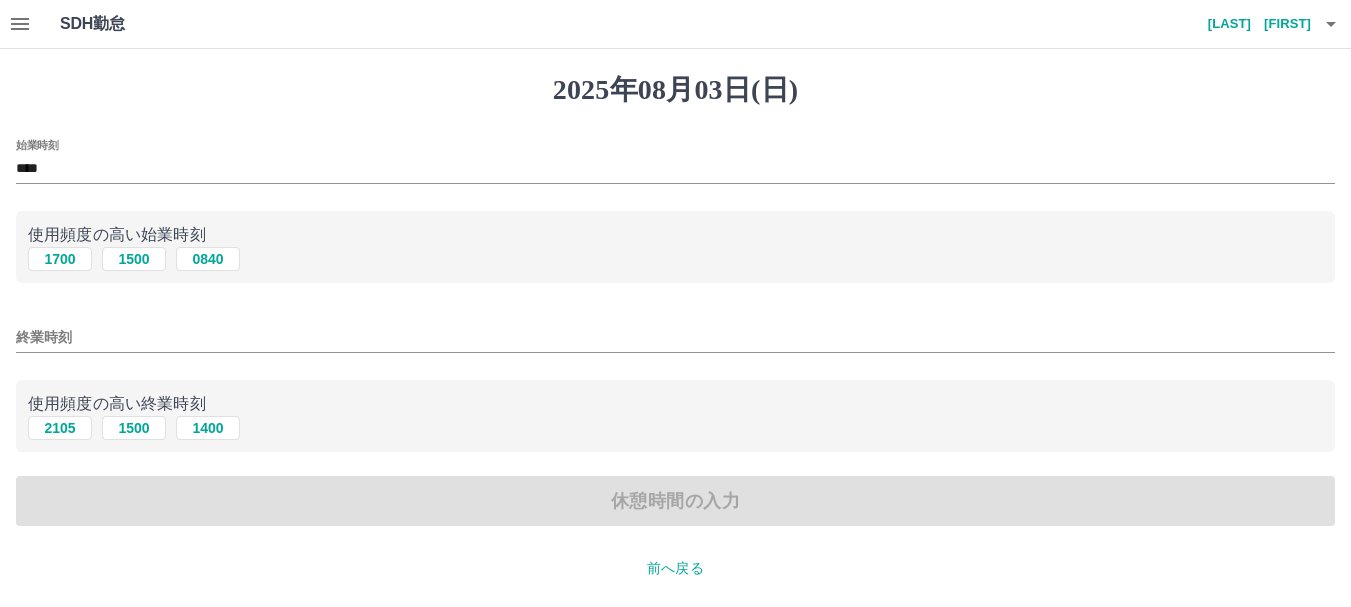 click on "終業時刻" at bounding box center (675, 337) 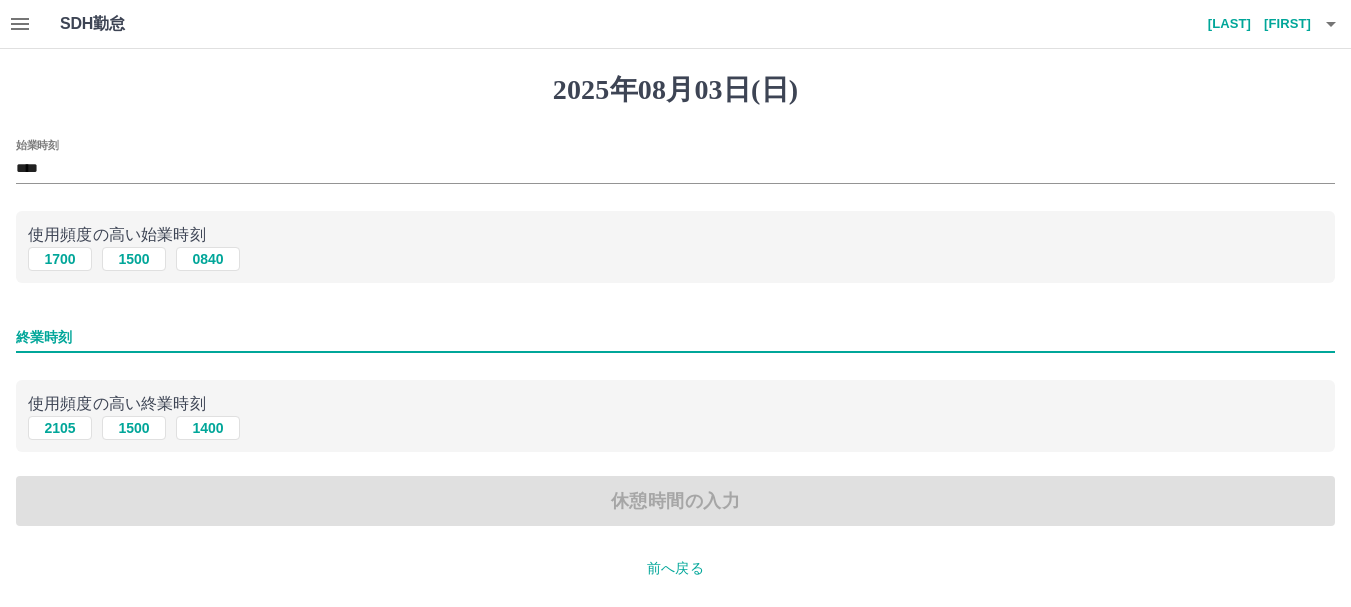type on "****" 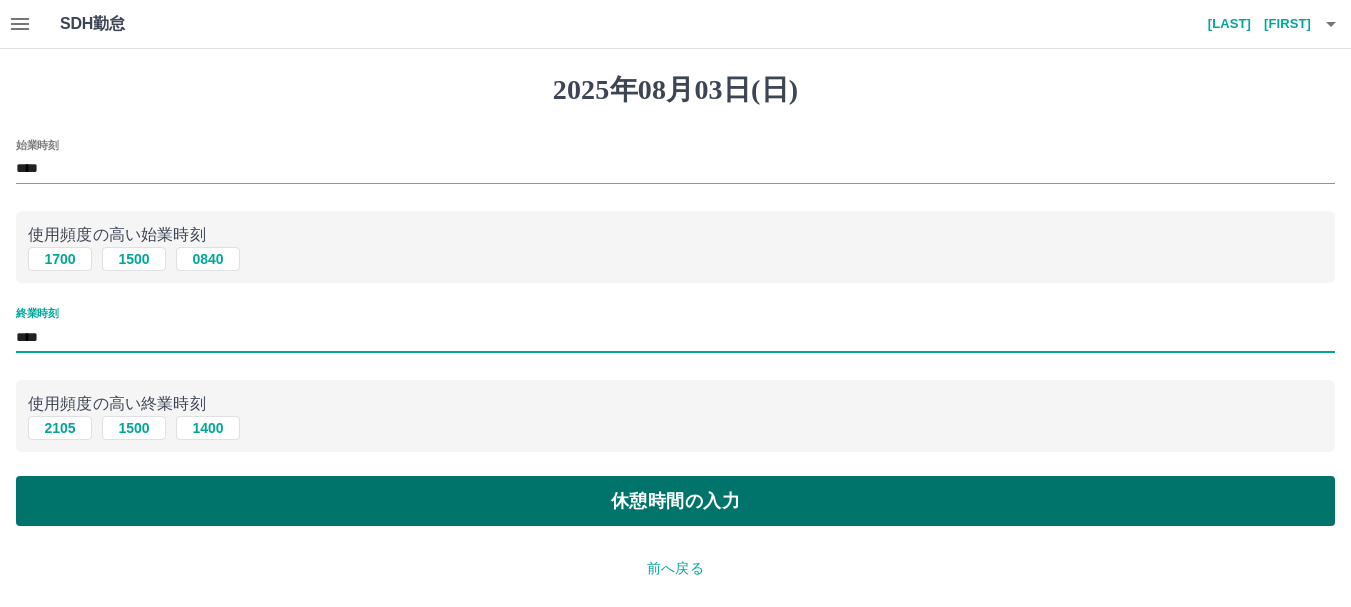 click on "休憩時間の入力" at bounding box center [675, 501] 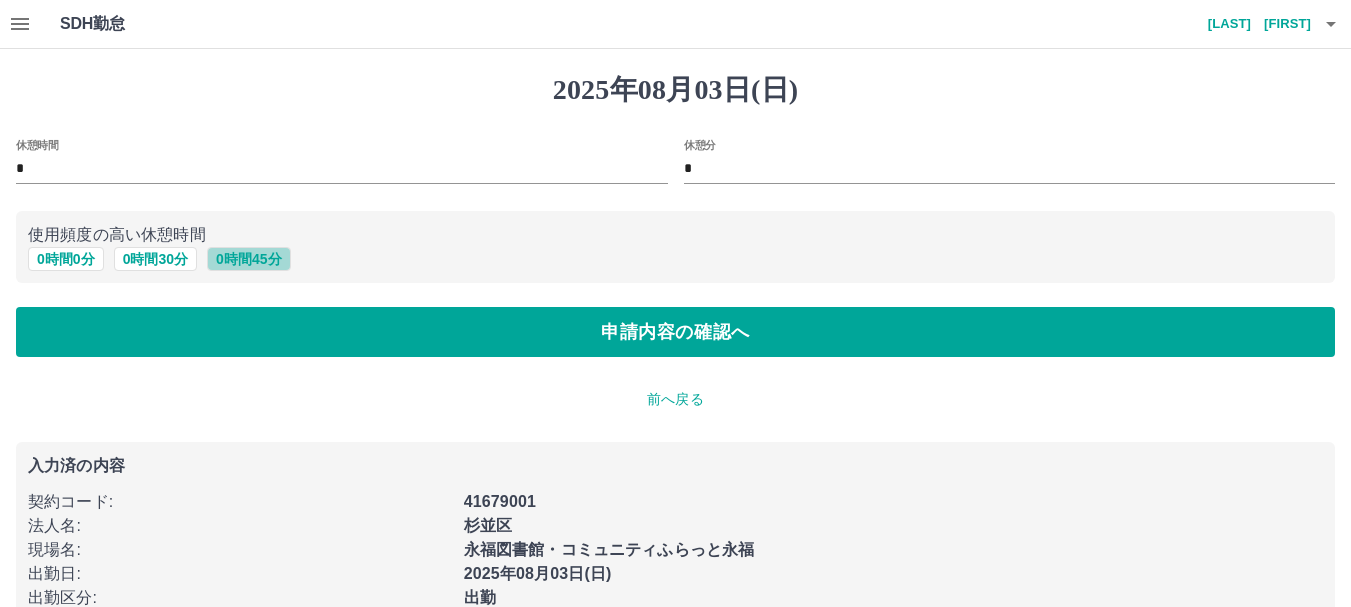 click on "0 時間 45 分" at bounding box center [248, 259] 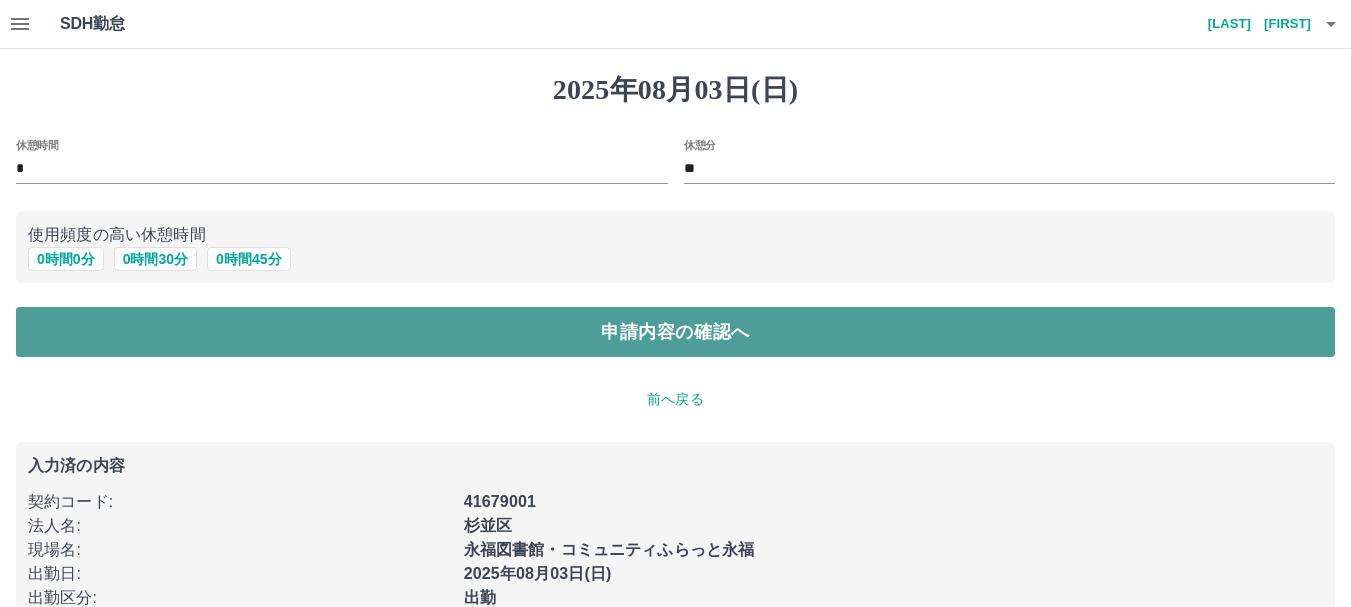 click on "申請内容の確認へ" at bounding box center [675, 332] 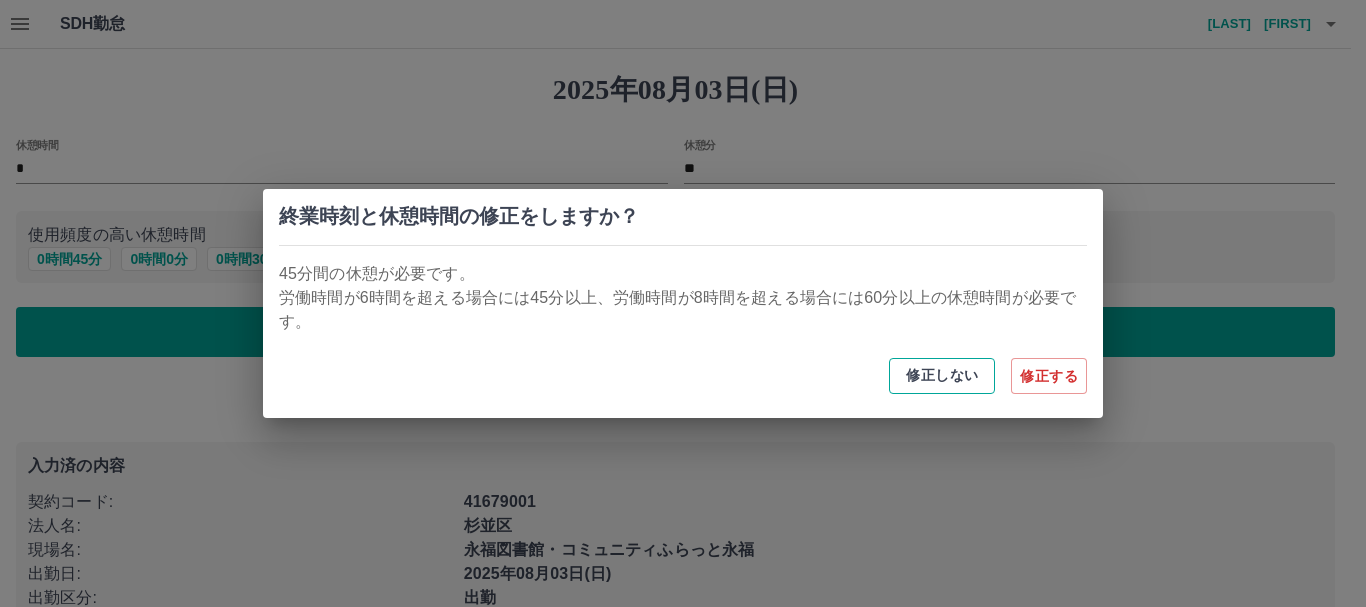 click on "修正しない" at bounding box center (942, 376) 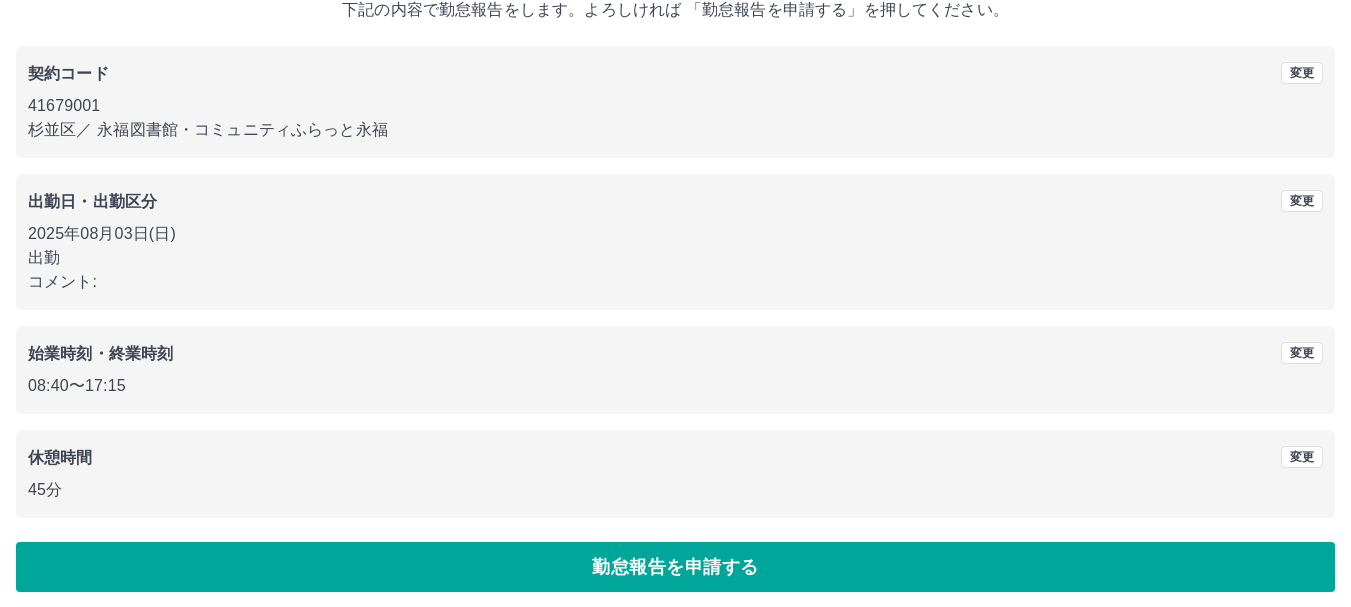 scroll, scrollTop: 142, scrollLeft: 0, axis: vertical 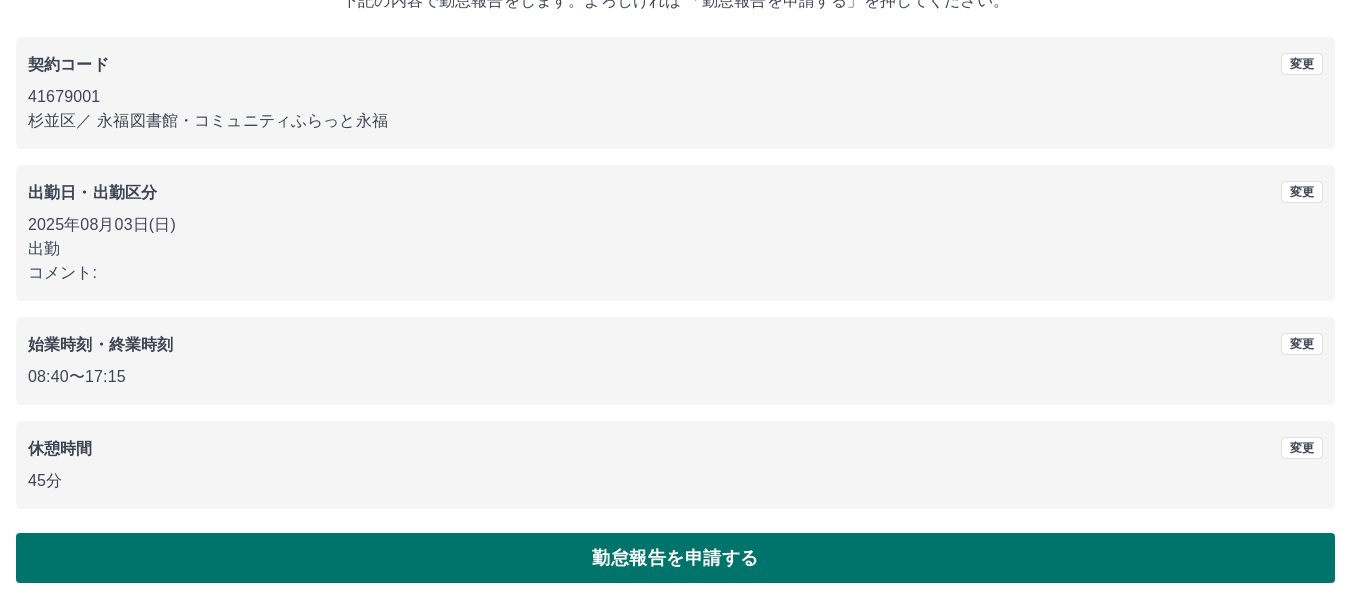 click on "勤怠報告を申請する" at bounding box center [675, 558] 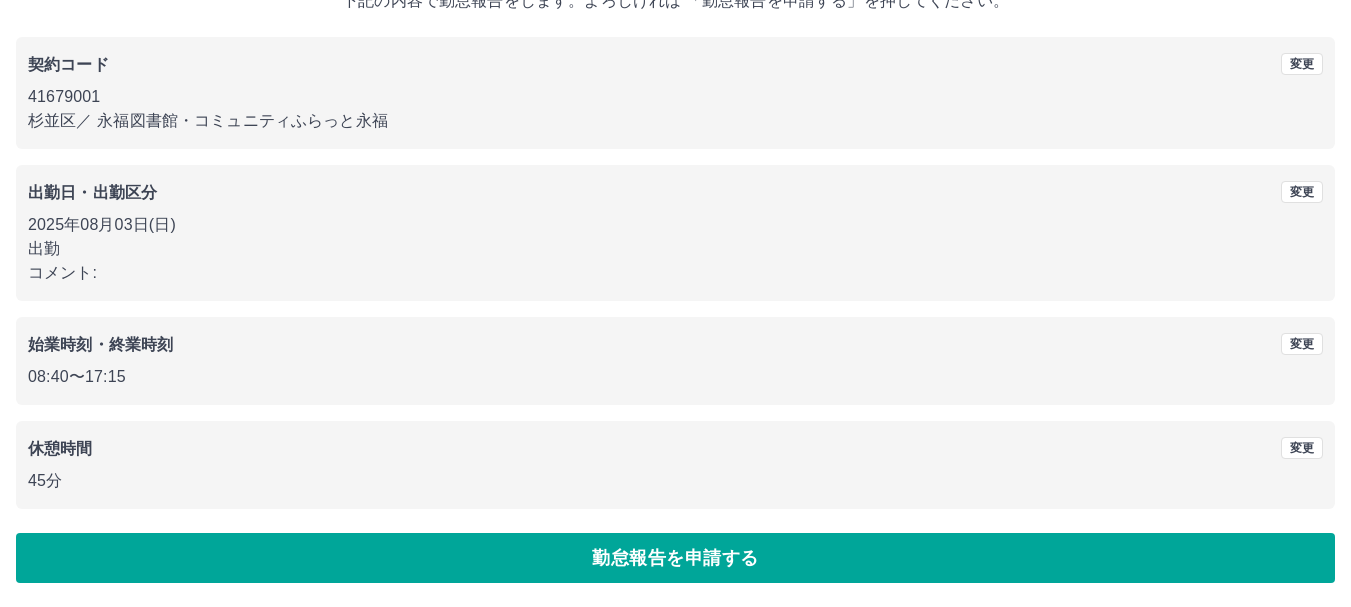 scroll, scrollTop: 0, scrollLeft: 0, axis: both 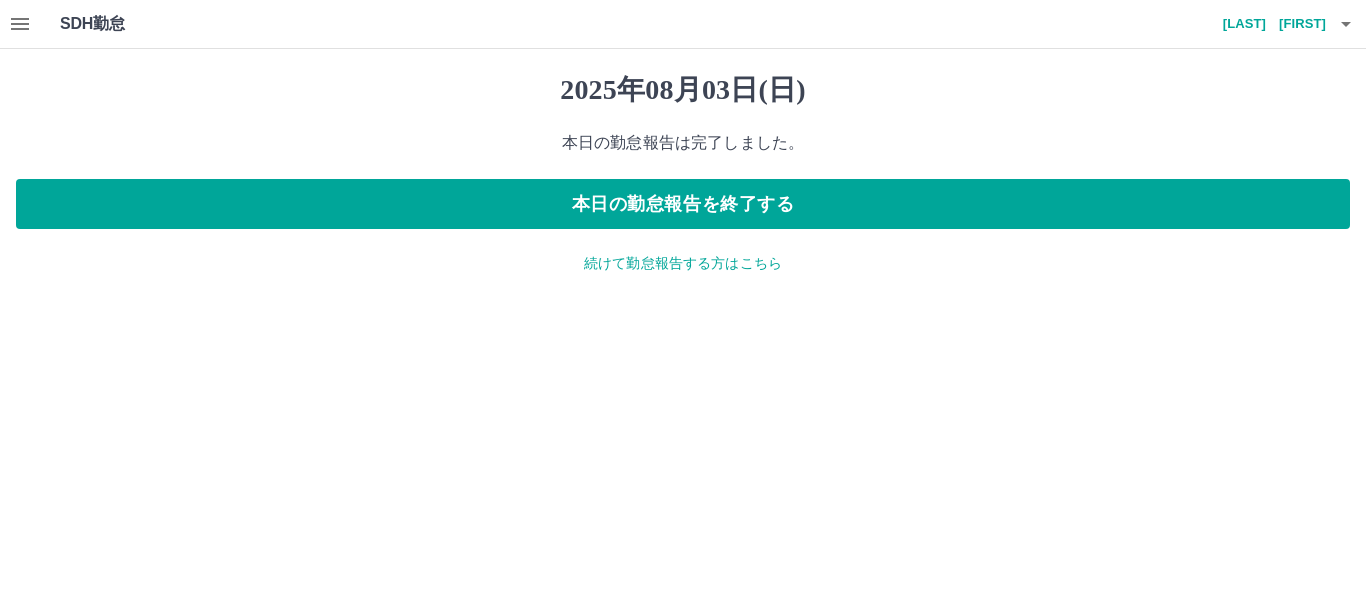 click 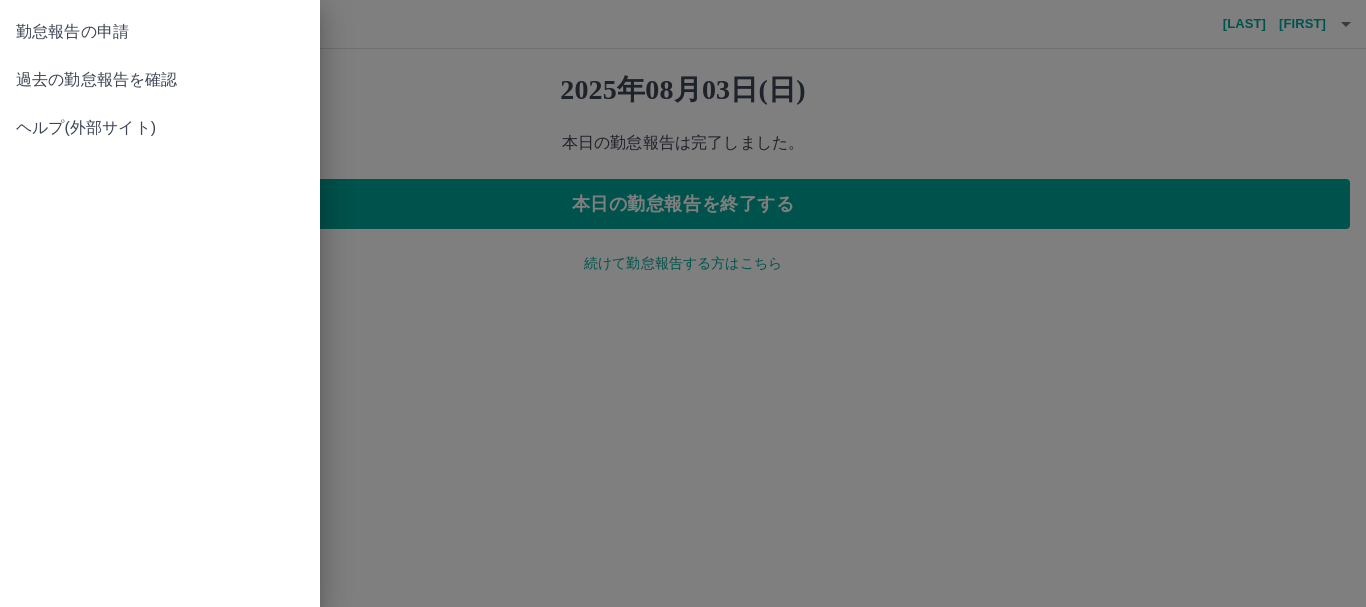 click on "過去の勤怠報告を確認" at bounding box center (160, 80) 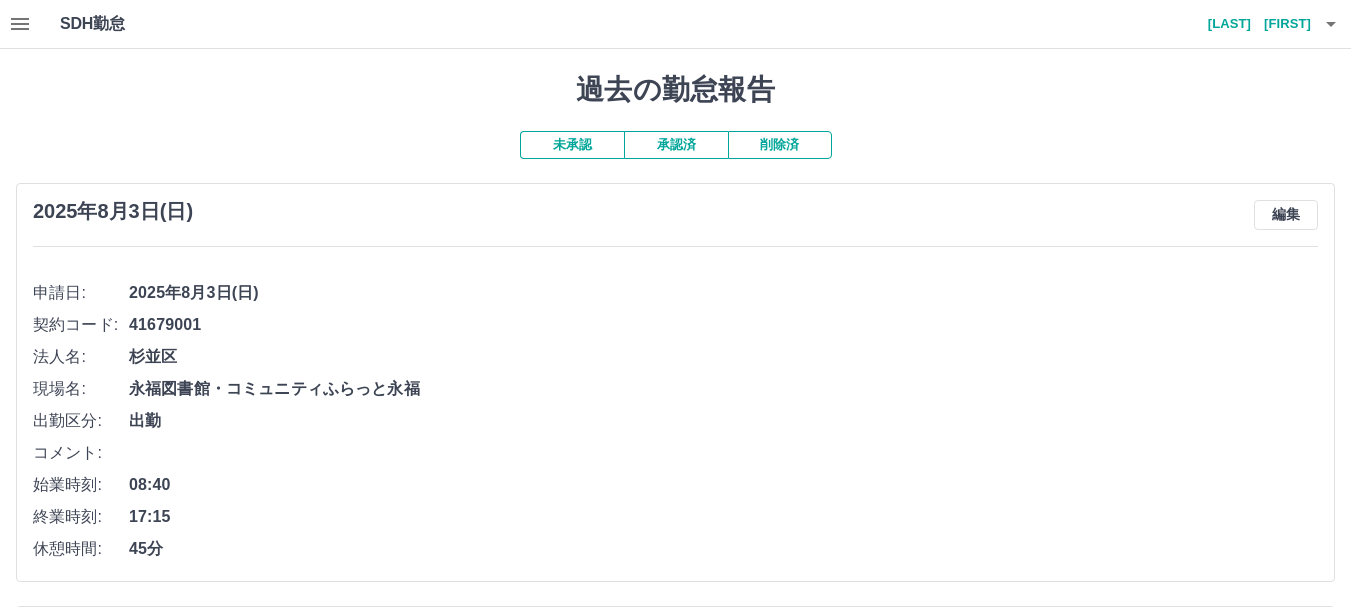 click on "未承認" at bounding box center [572, 145] 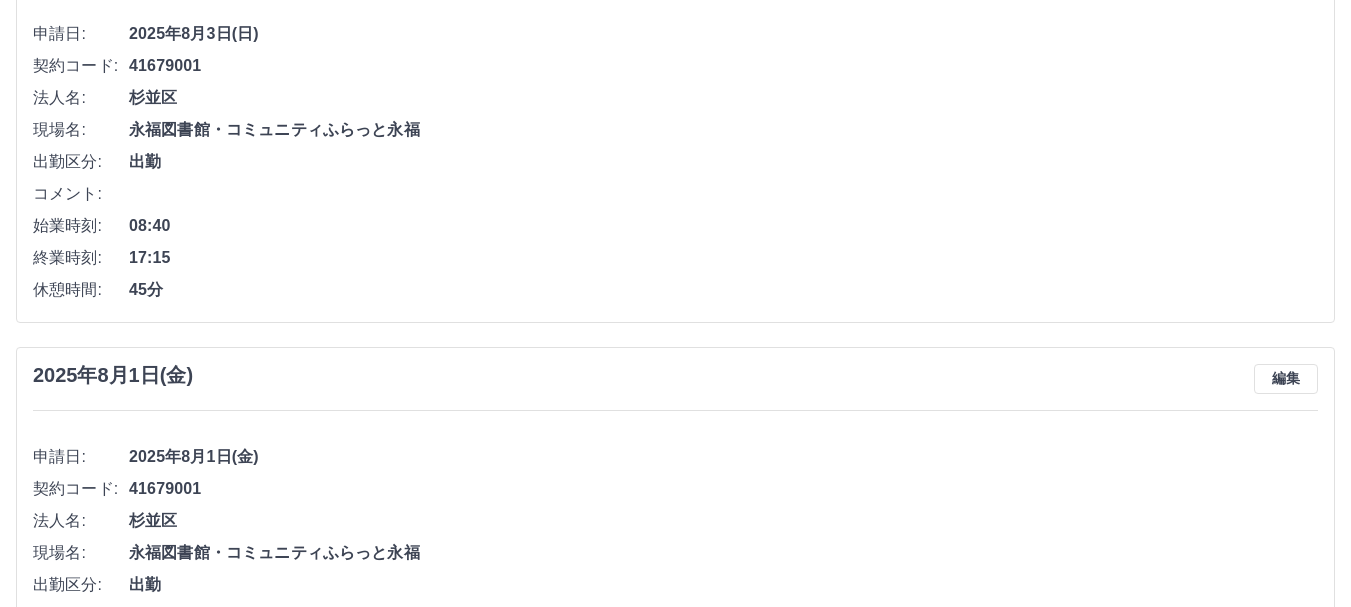 scroll, scrollTop: 24, scrollLeft: 0, axis: vertical 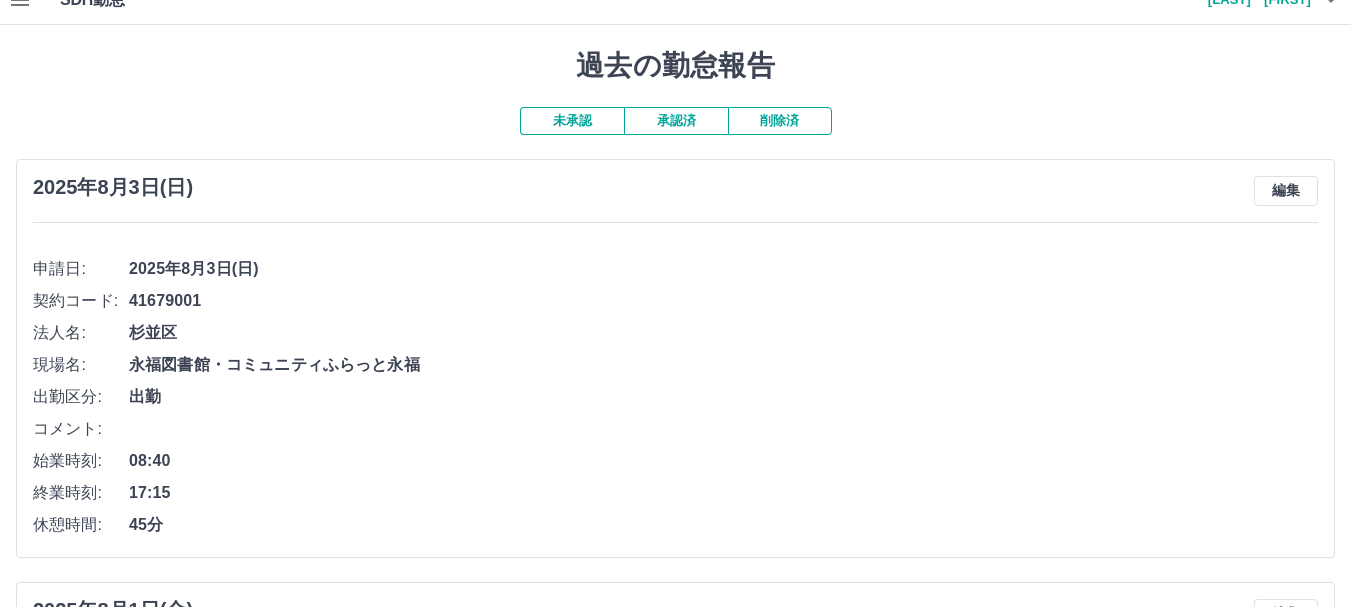 click on "承認済" at bounding box center (676, 121) 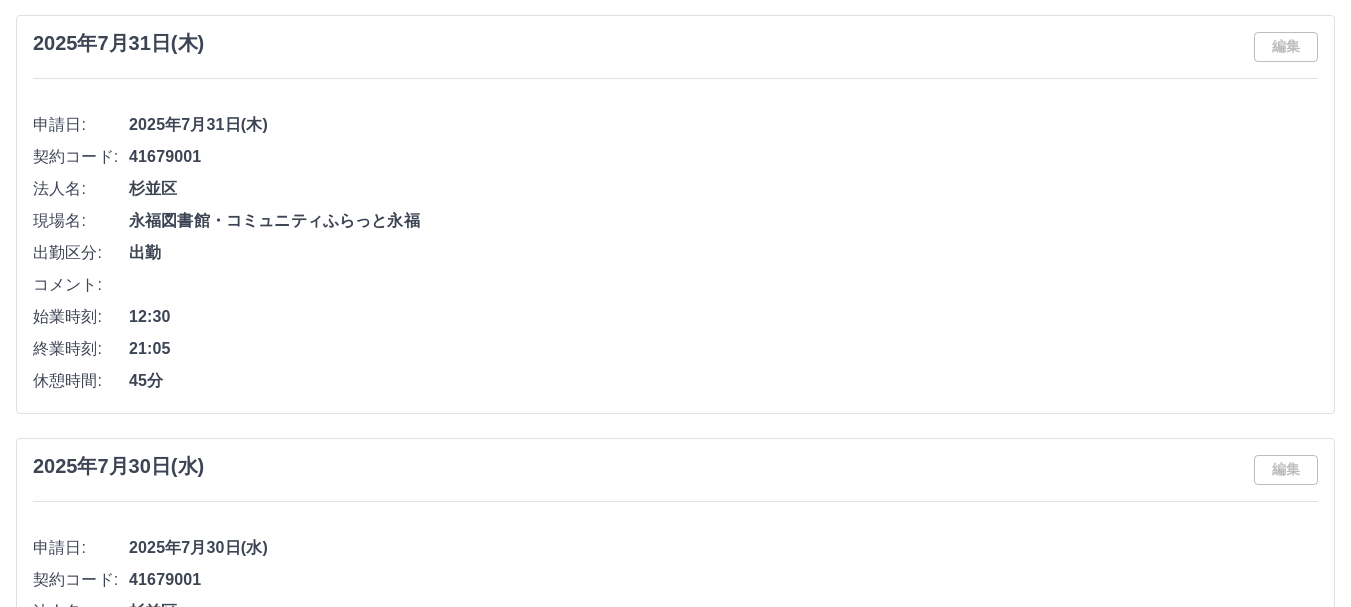 scroll, scrollTop: 0, scrollLeft: 0, axis: both 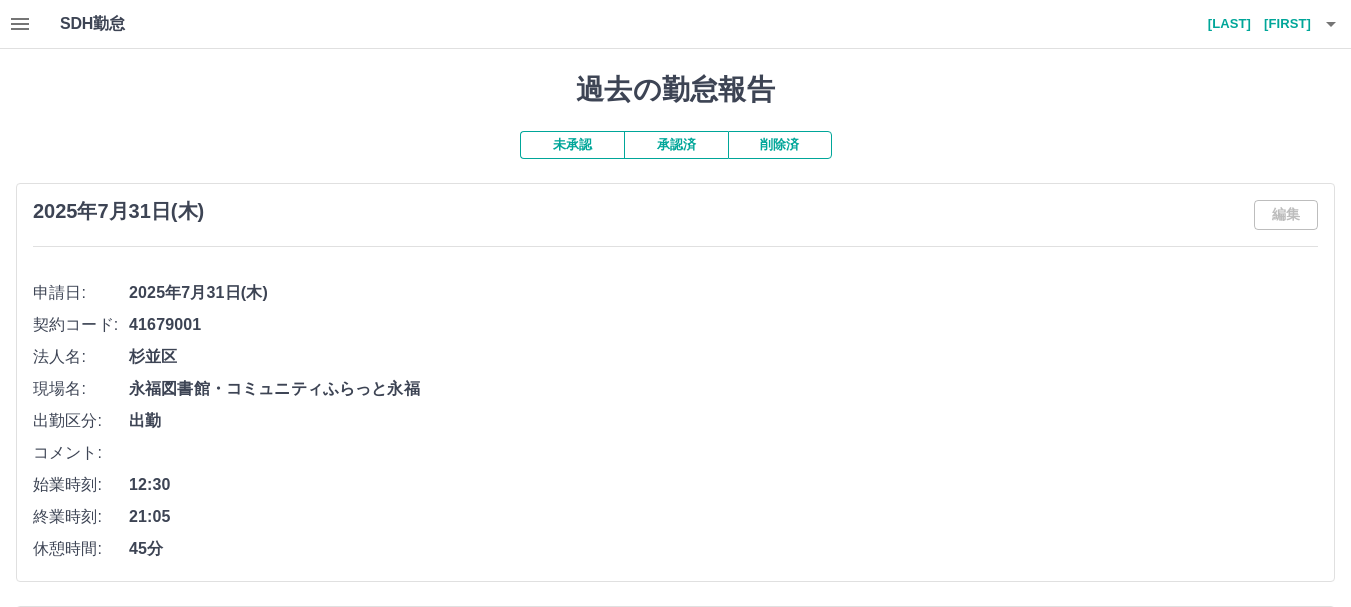 click on "未承認" at bounding box center (572, 145) 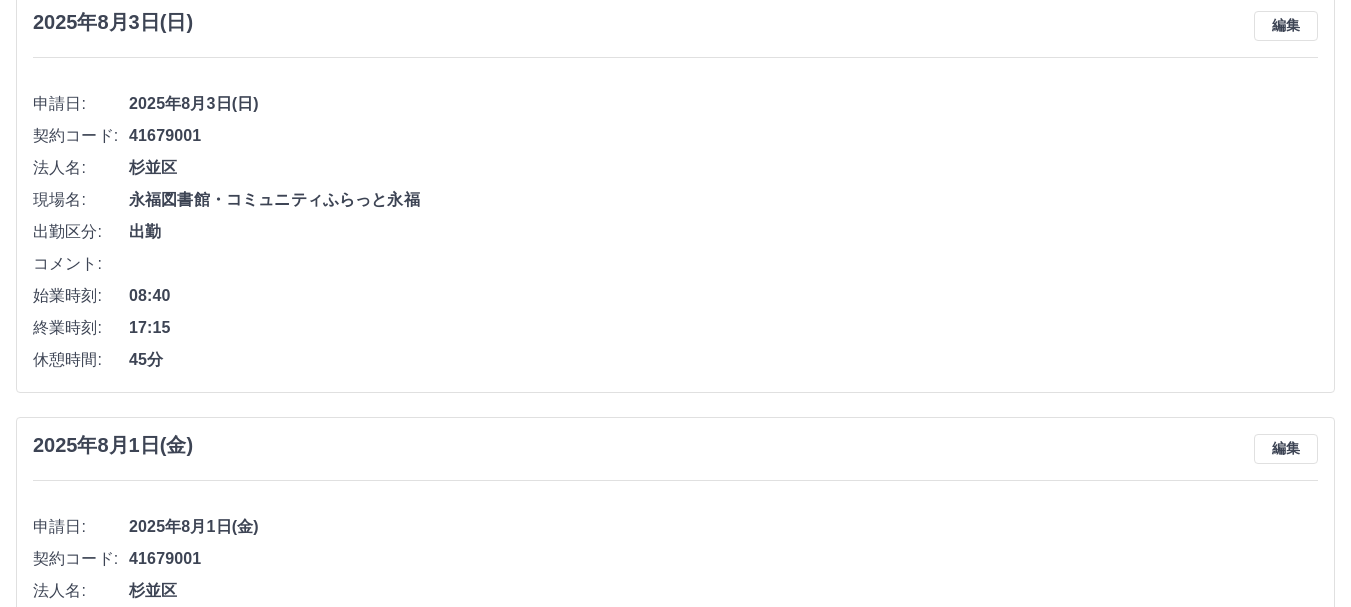 scroll, scrollTop: 0, scrollLeft: 0, axis: both 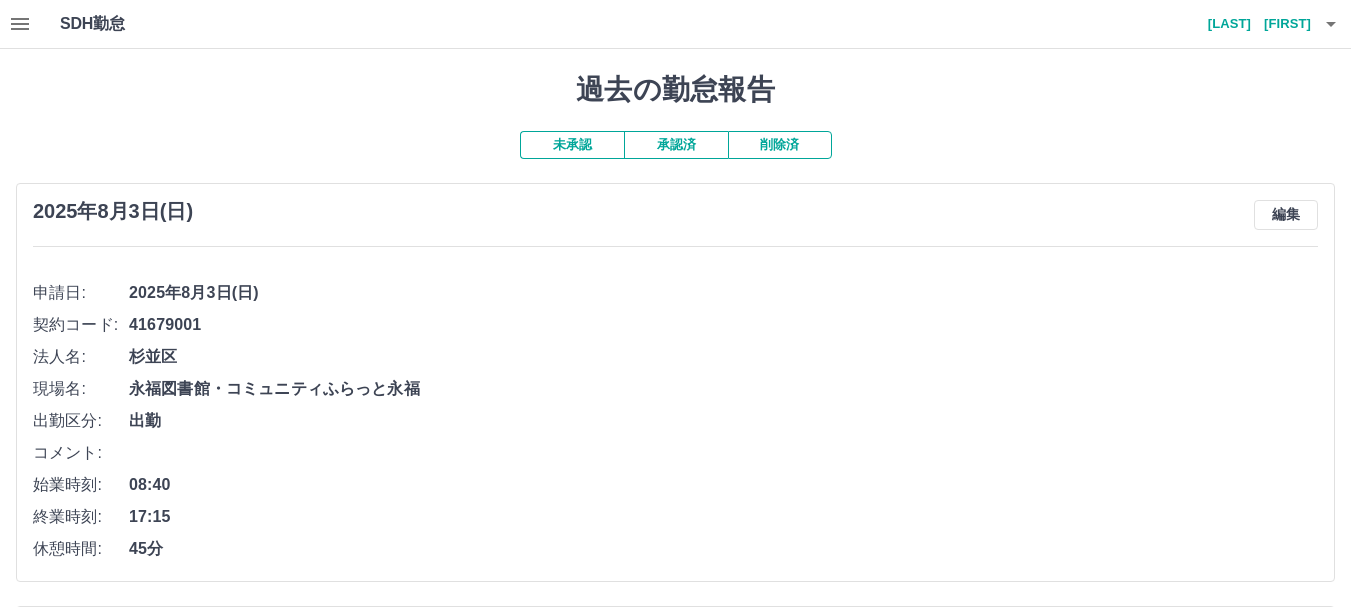 click 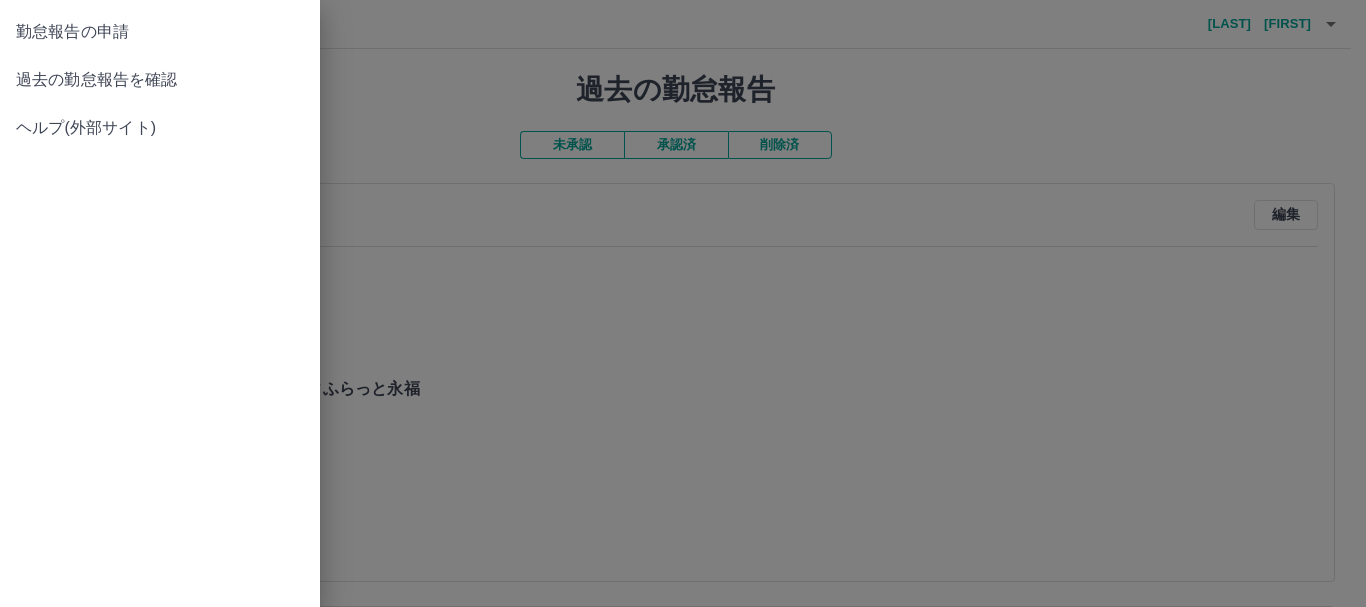 click on "勤怠報告の申請" at bounding box center (160, 32) 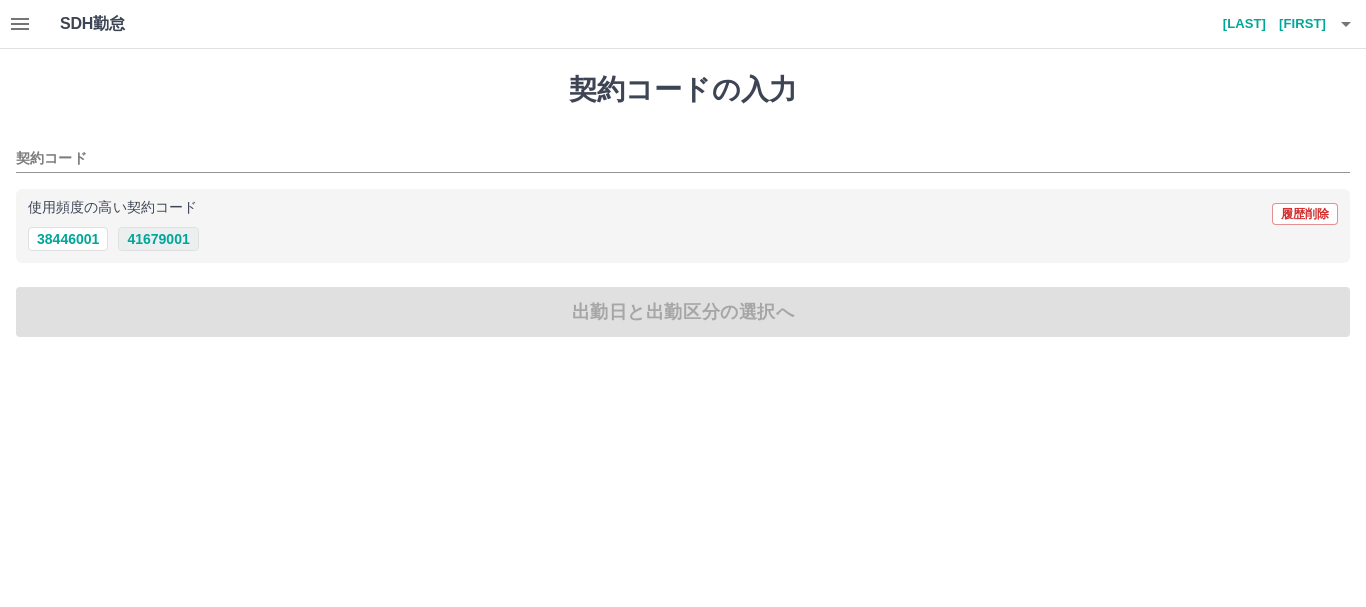 click on "41679001" at bounding box center [158, 239] 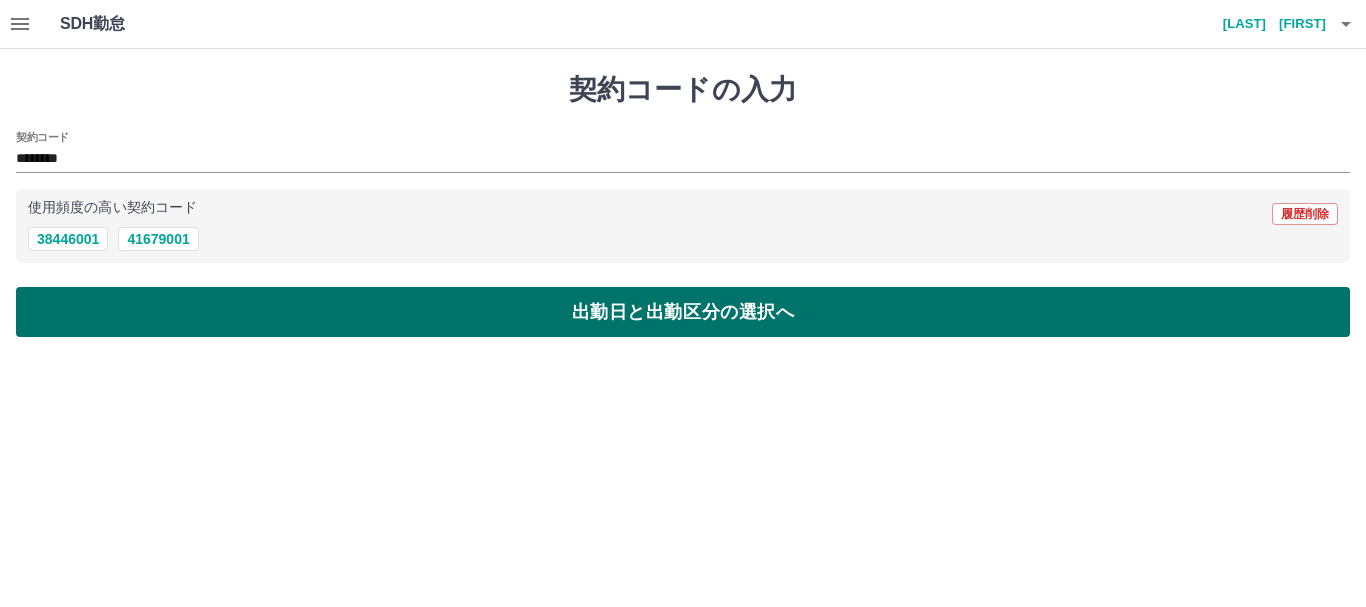 click on "出勤日と出勤区分の選択へ" at bounding box center (683, 312) 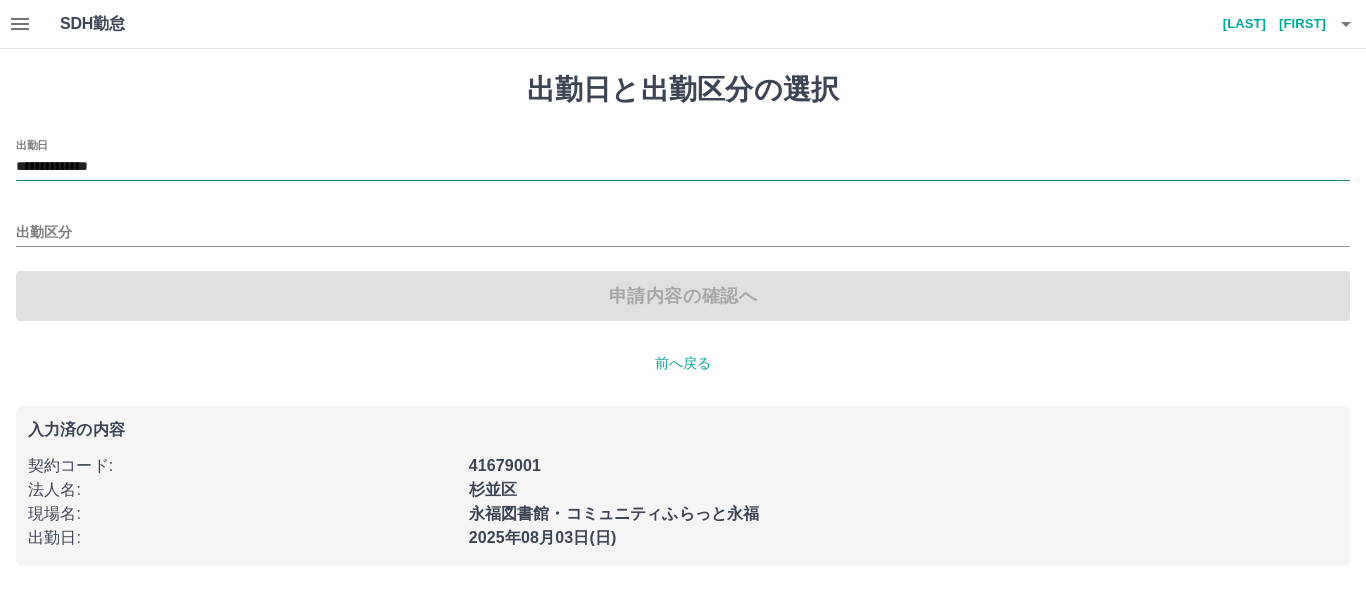 click on "**********" at bounding box center [683, 167] 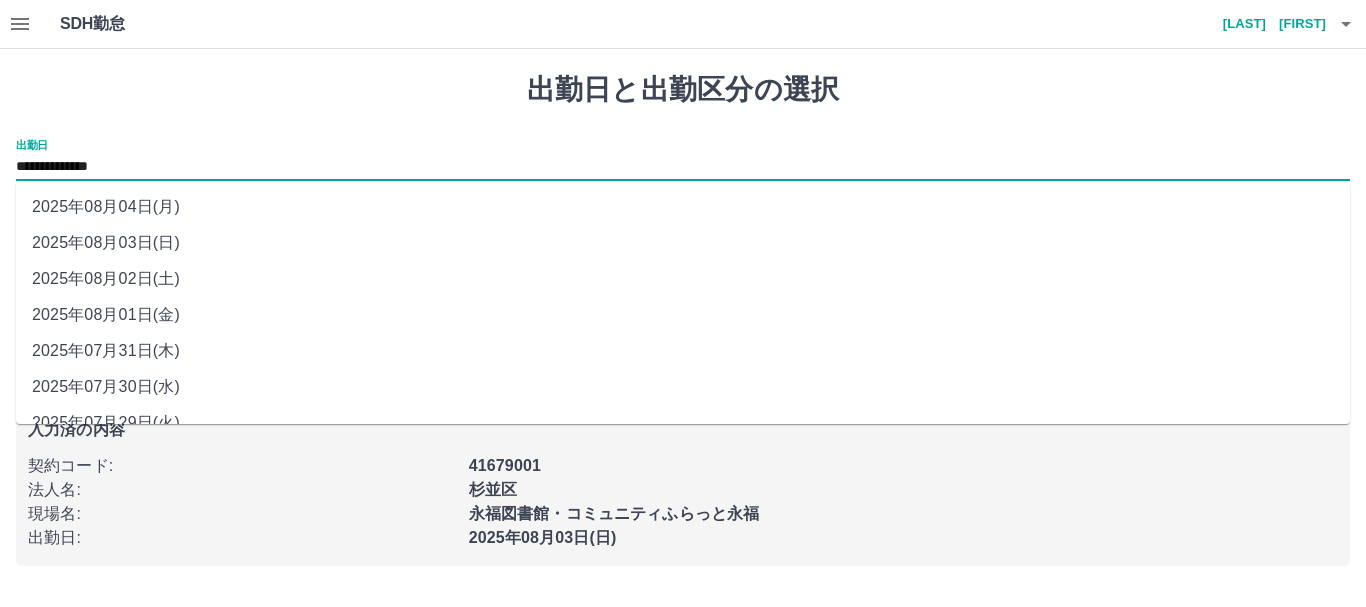 click on "2025年08月02日(土)" at bounding box center (683, 279) 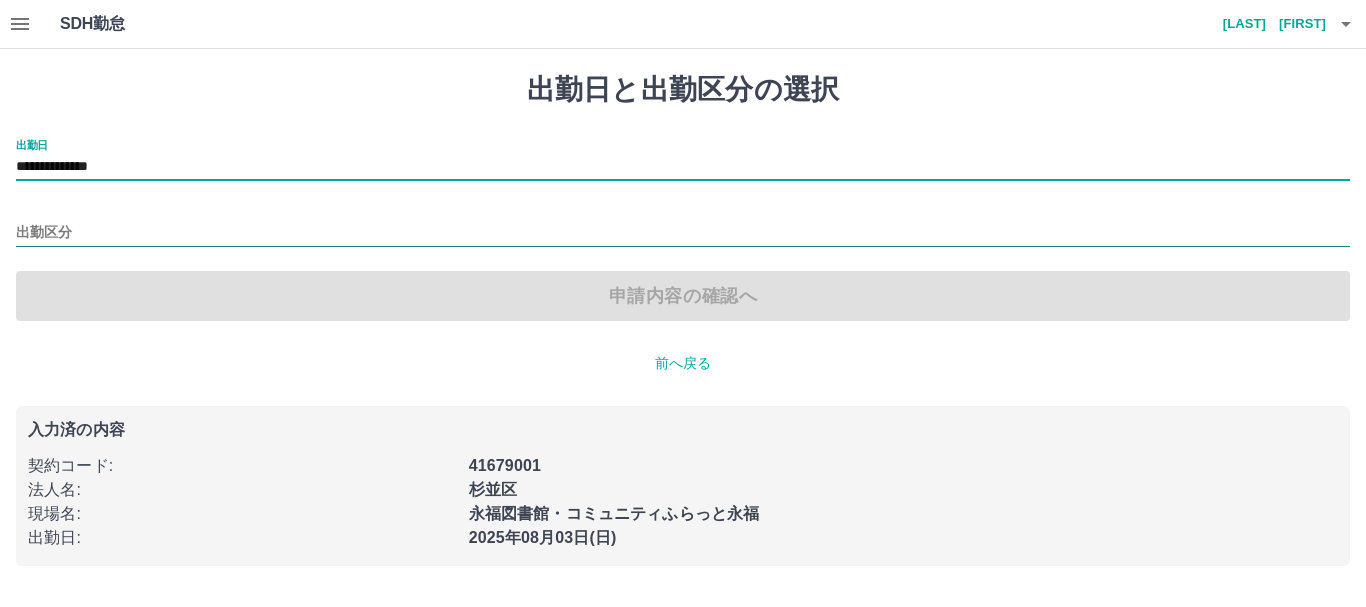 click on "出勤区分" at bounding box center (683, 233) 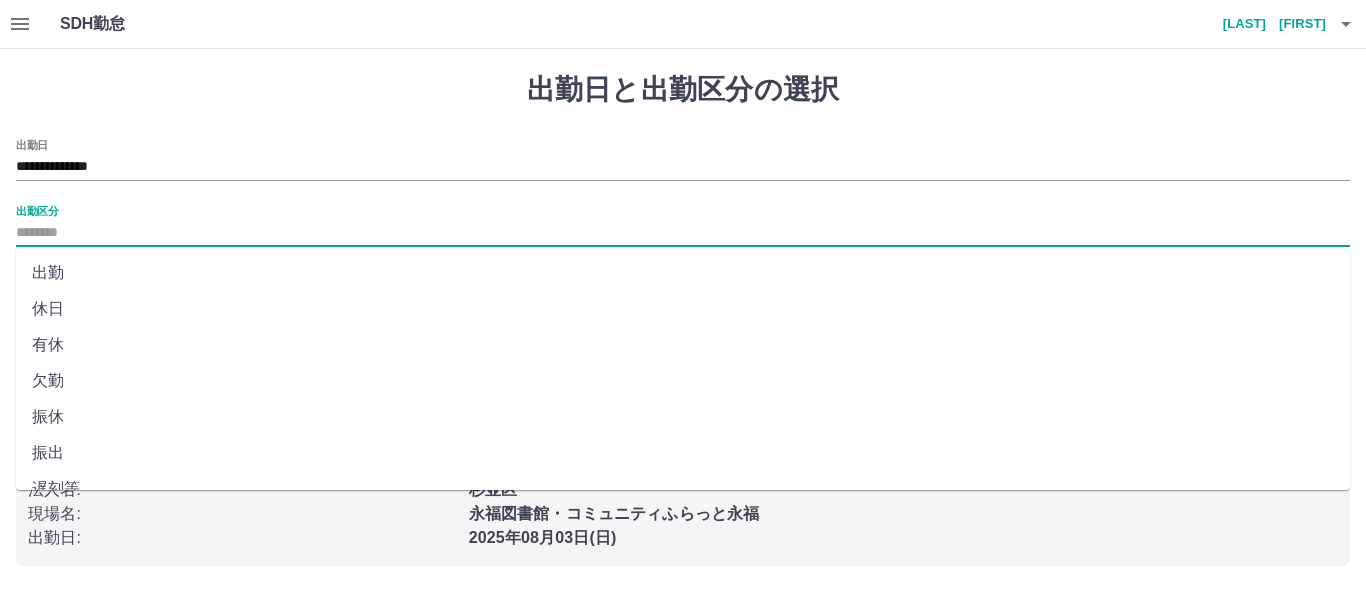 click on "休日" at bounding box center (683, 309) 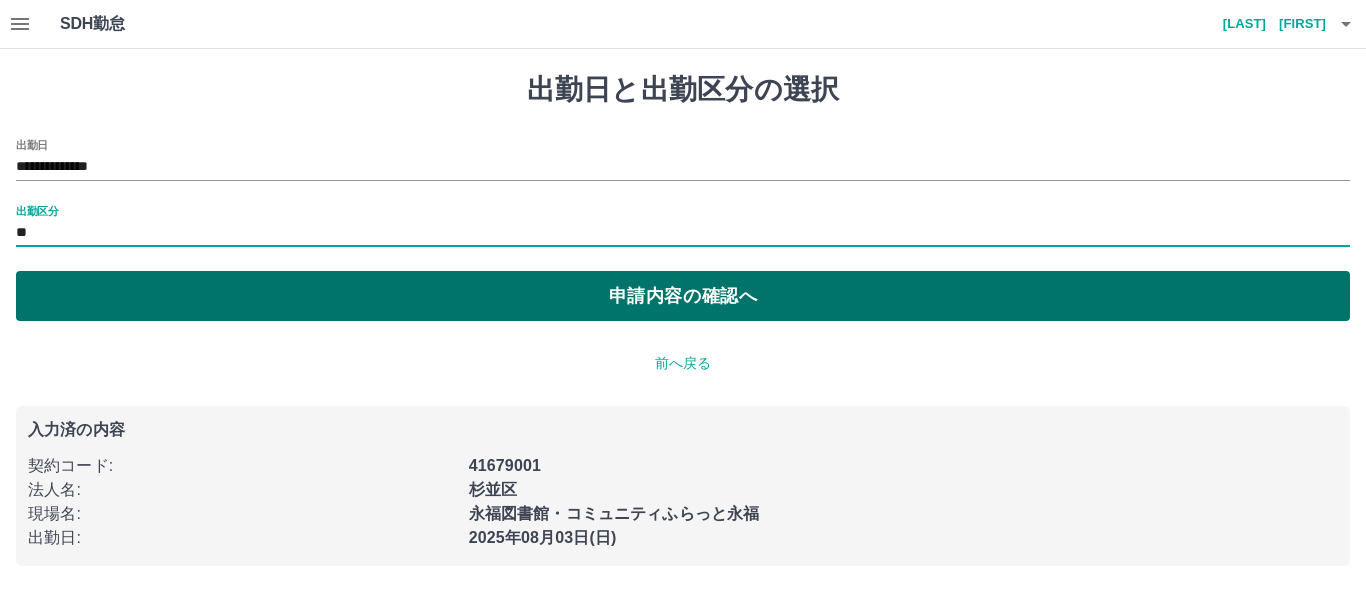 click on "申請内容の確認へ" at bounding box center [683, 296] 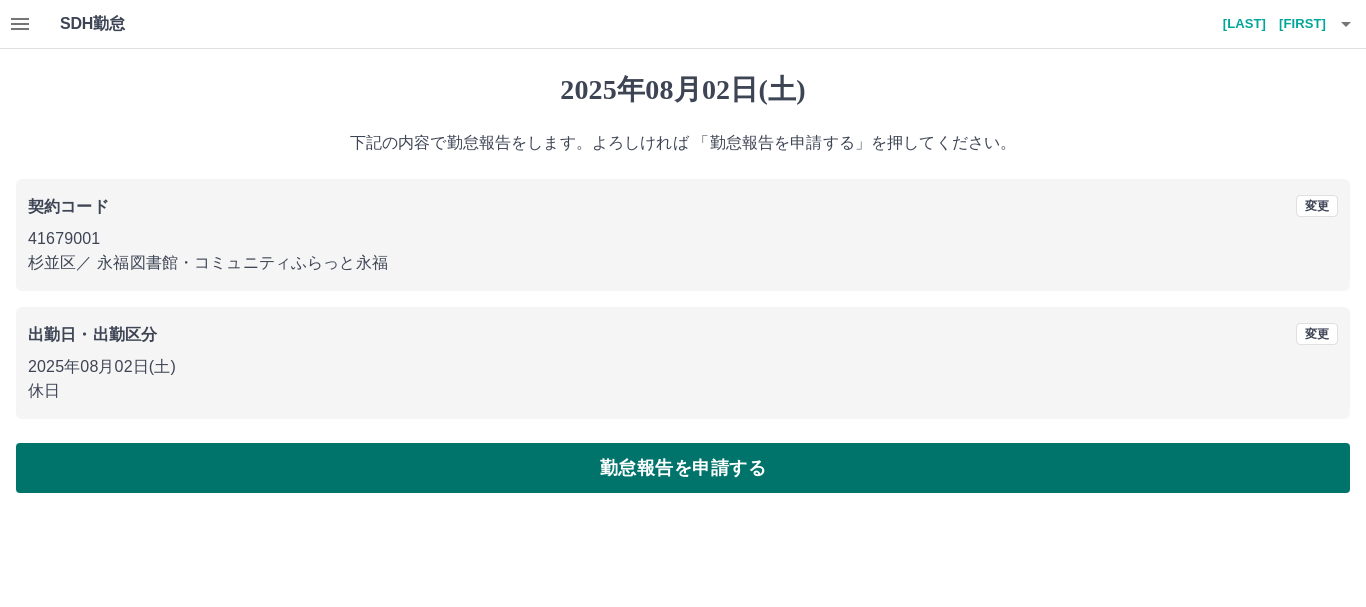 click on "勤怠報告を申請する" at bounding box center (683, 468) 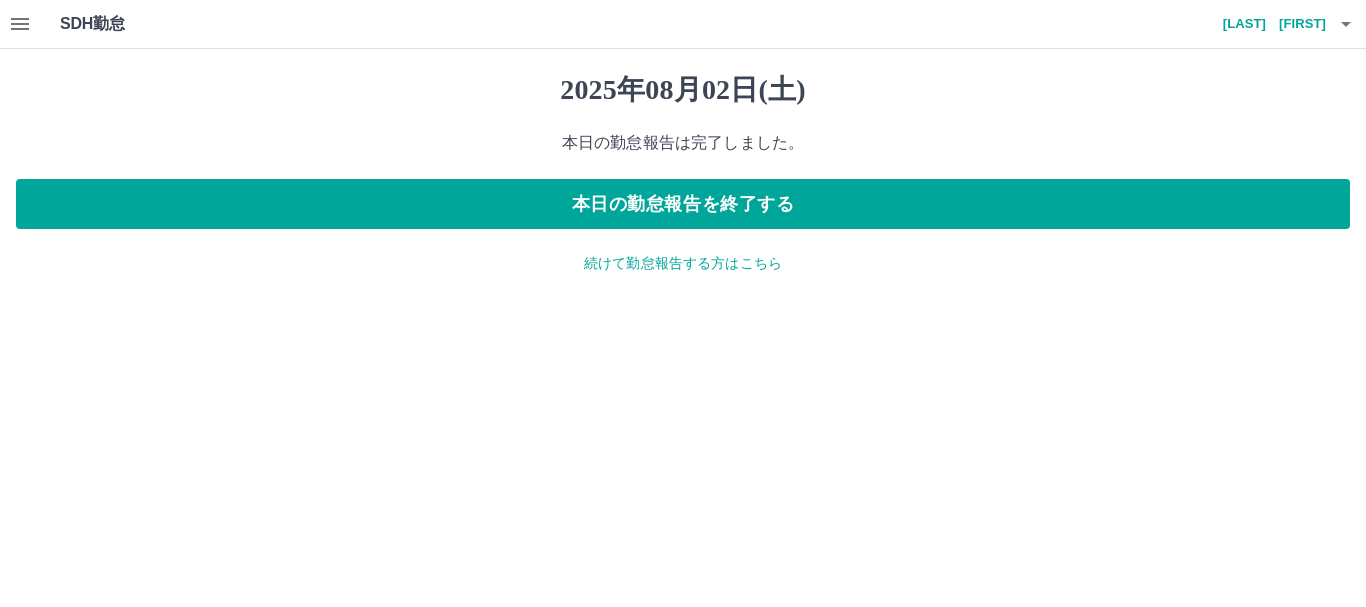 click at bounding box center [20, 24] 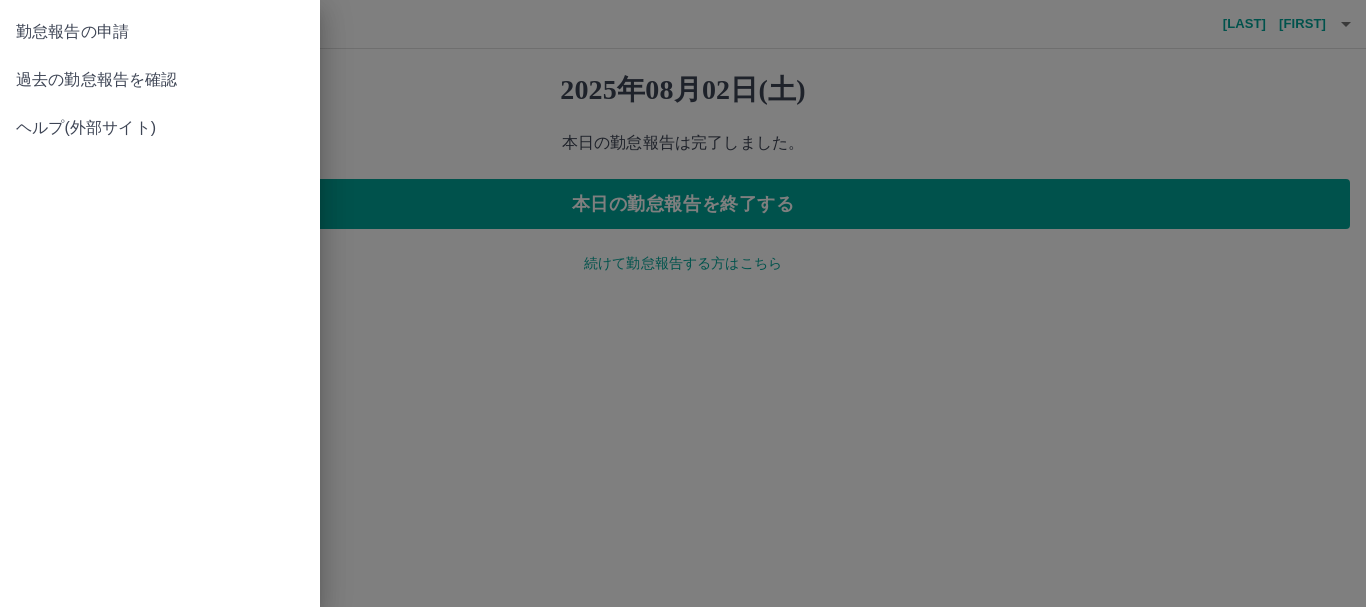 click on "過去の勤怠報告を確認" at bounding box center [160, 80] 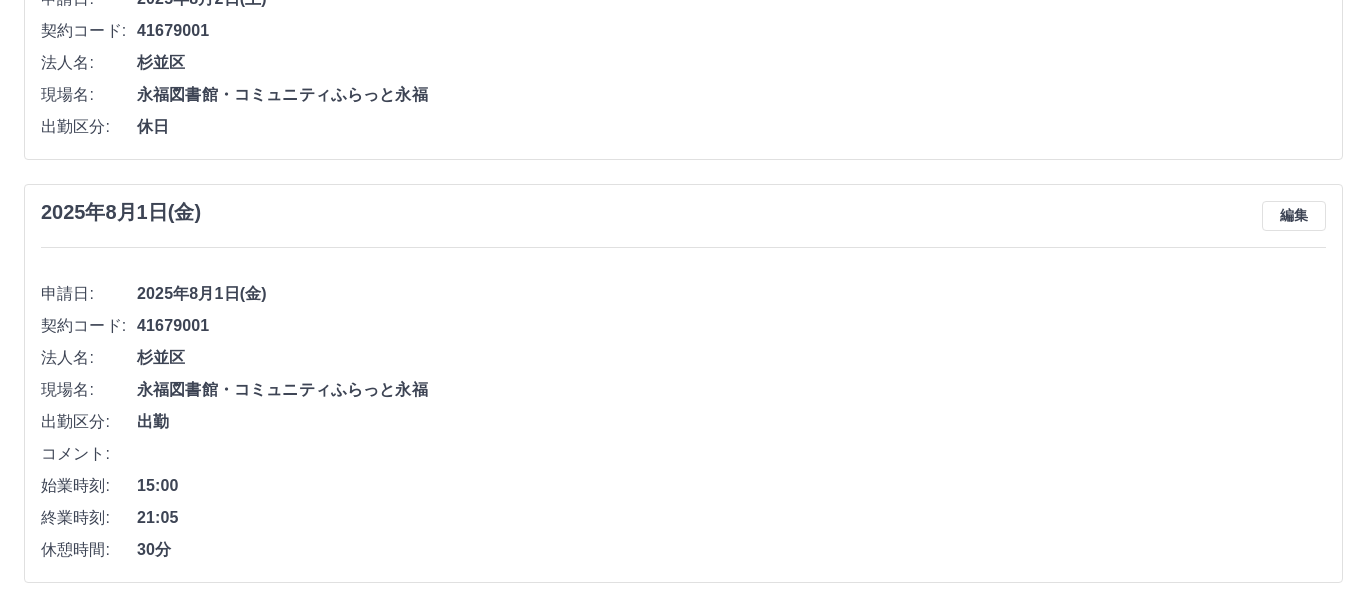 scroll, scrollTop: 0, scrollLeft: 0, axis: both 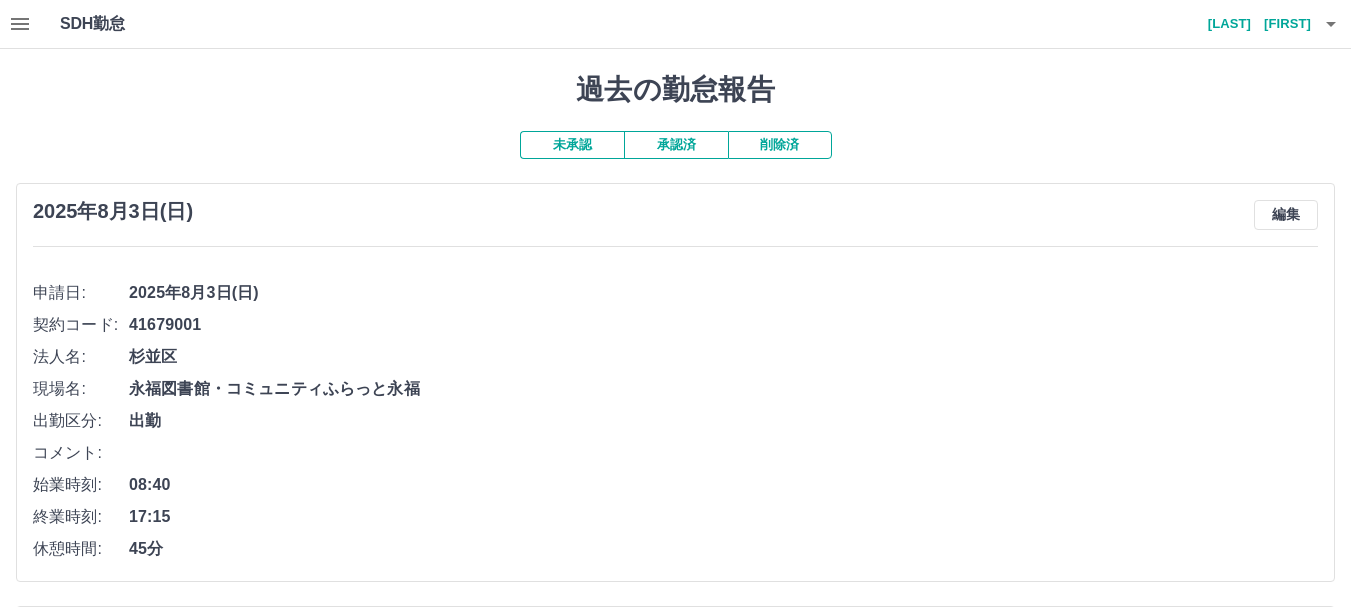 click on "2025年8月3日(日) 編集 申請日: 2025年8月3日(日) 契約コード: 41679001 法人名: 杉並区 現場名: 永福図書館・コミュニティふらっと永福 出勤区分: 出勤 コメント: 始業時刻: 08:40 終業時刻: 17:15 休憩時間: 45分" at bounding box center (675, 382) 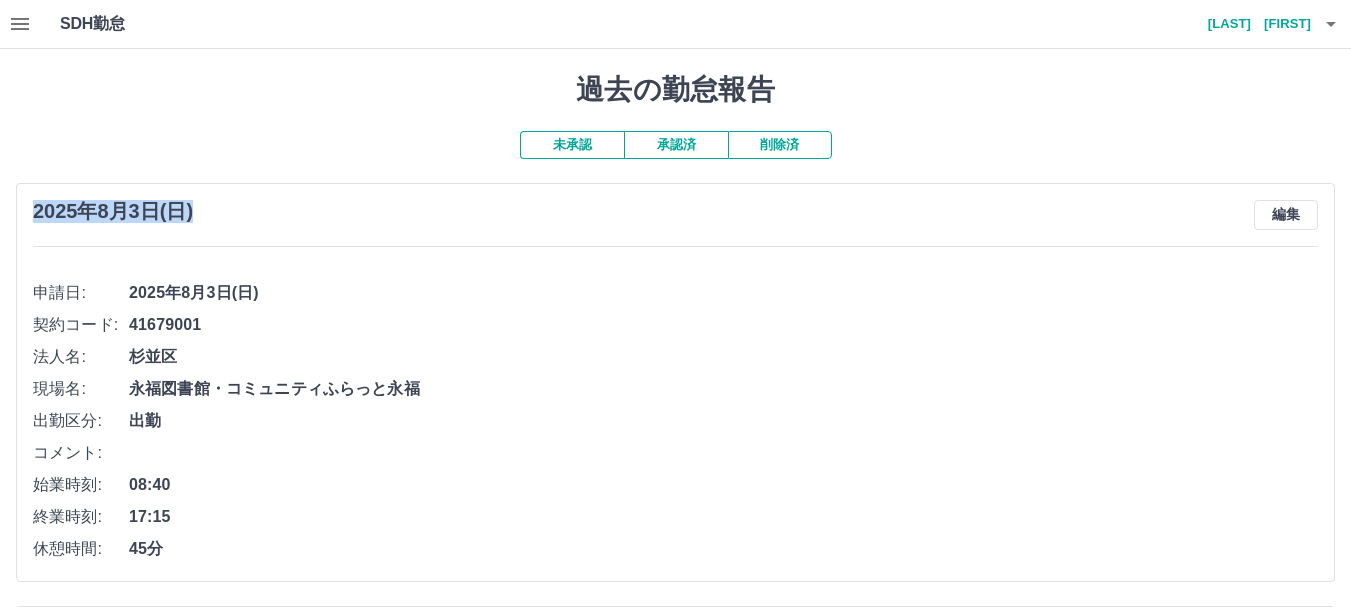 click on "2025年8月3日(日) 編集 申請日: 2025年8月3日(日) 契約コード: 41679001 法人名: 杉並区 現場名: 永福図書館・コミュニティふらっと永福 出勤区分: 出勤 コメント: 始業時刻: 08:40 終業時刻: 17:15 休憩時間: 45分" at bounding box center [675, 382] 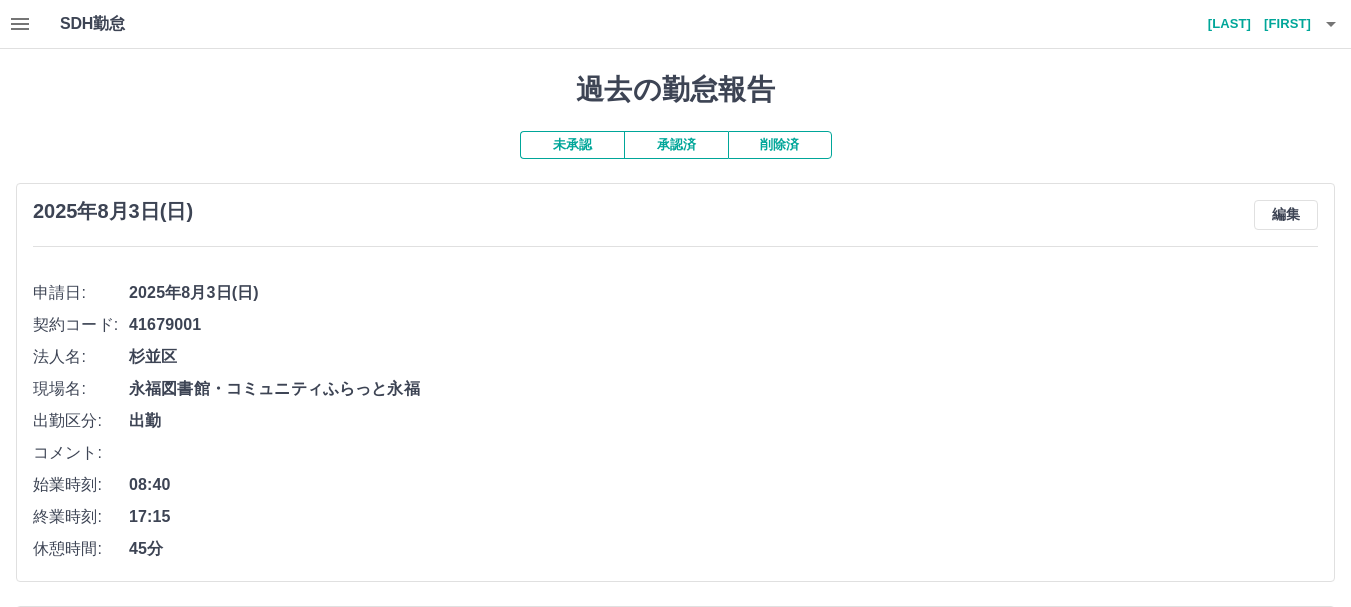 click on "2025年8月3日(日) 編集 申請日: 2025年8月3日(日) 契約コード: 41679001 法人名: 杉並区 現場名: 永福図書館・コミュニティふらっと永福 出勤区分: 出勤 コメント: 始業時刻: 08:40 終業時刻: 17:15 休憩時間: 45分" at bounding box center [675, 382] 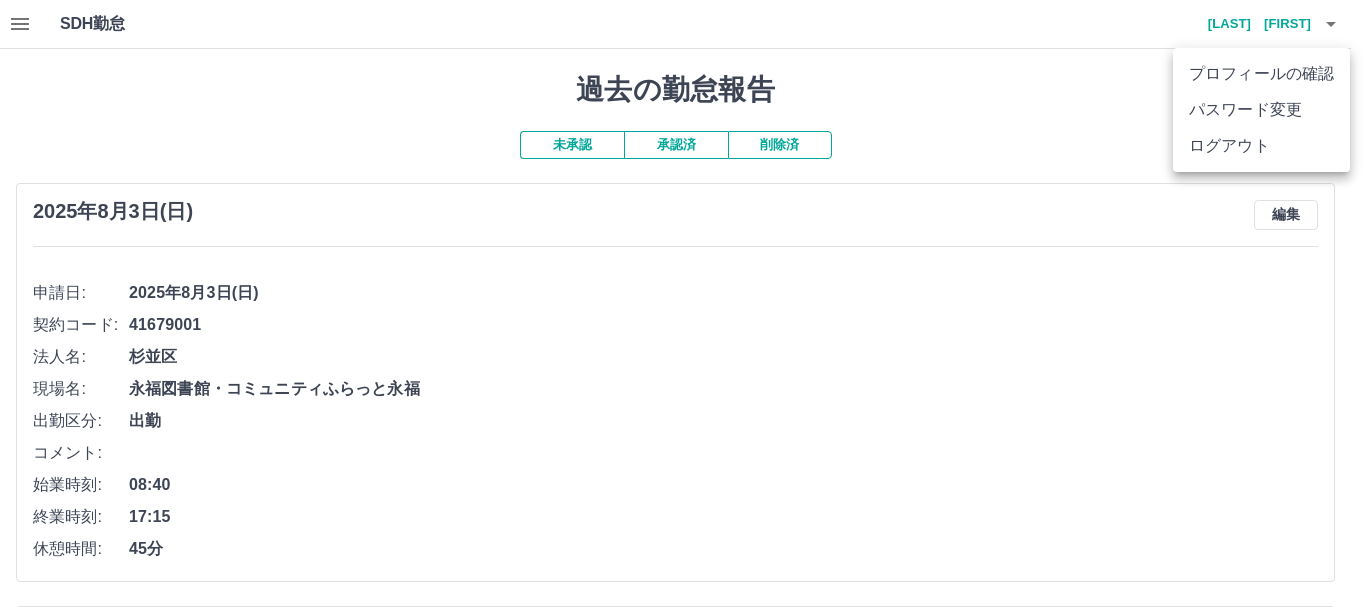 click on "ログアウト" at bounding box center [1261, 146] 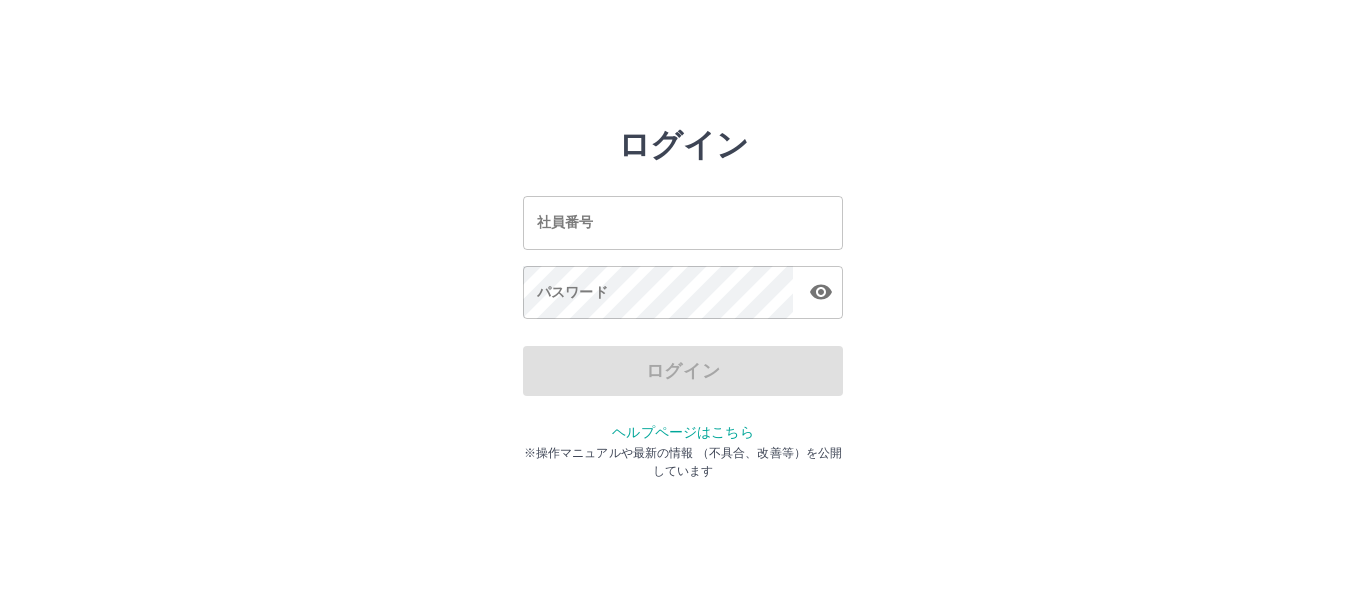 scroll, scrollTop: 0, scrollLeft: 0, axis: both 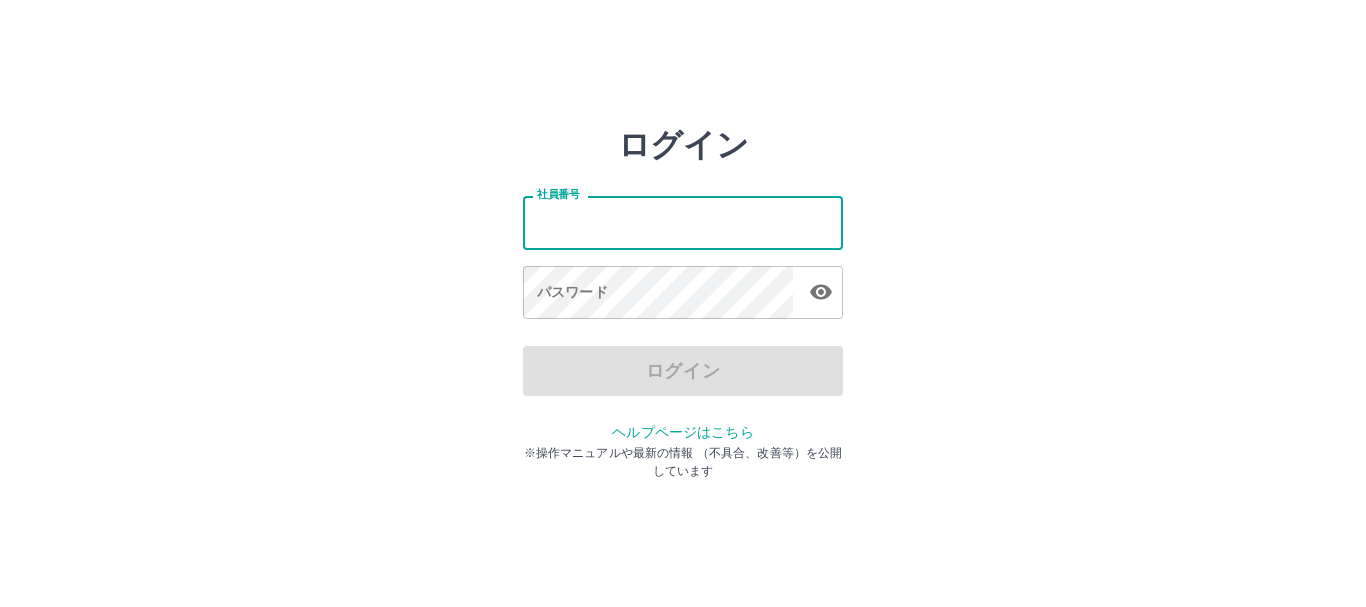 click on "社員番号" at bounding box center (683, 222) 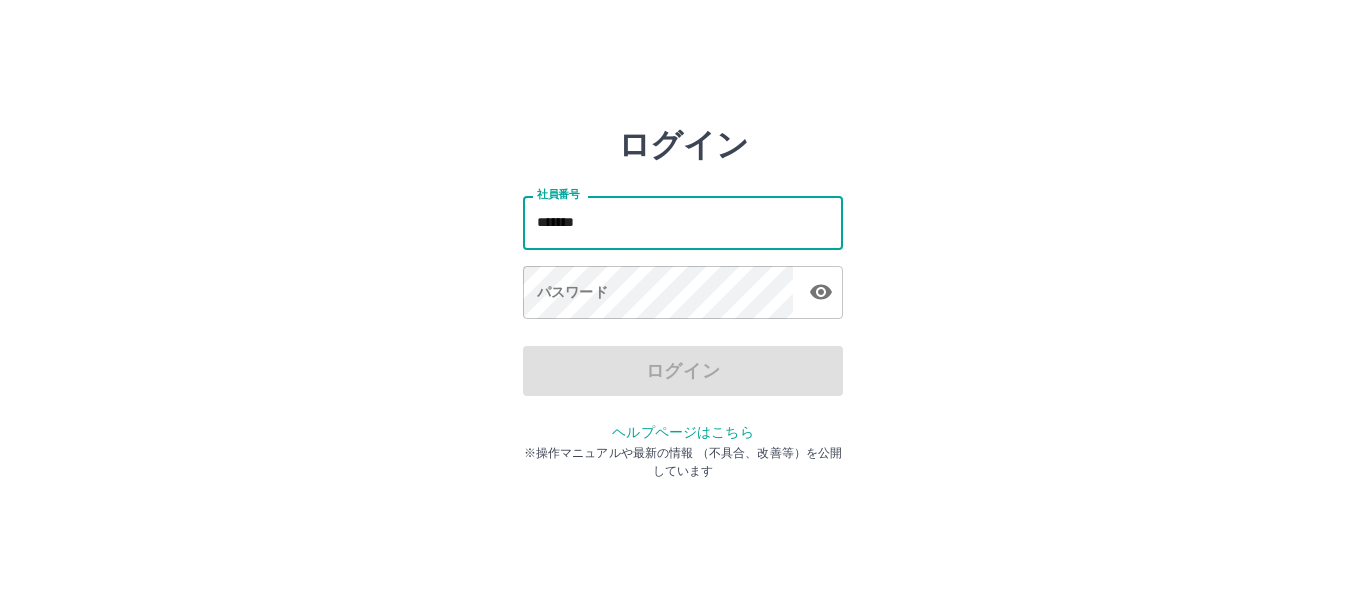 type on "*******" 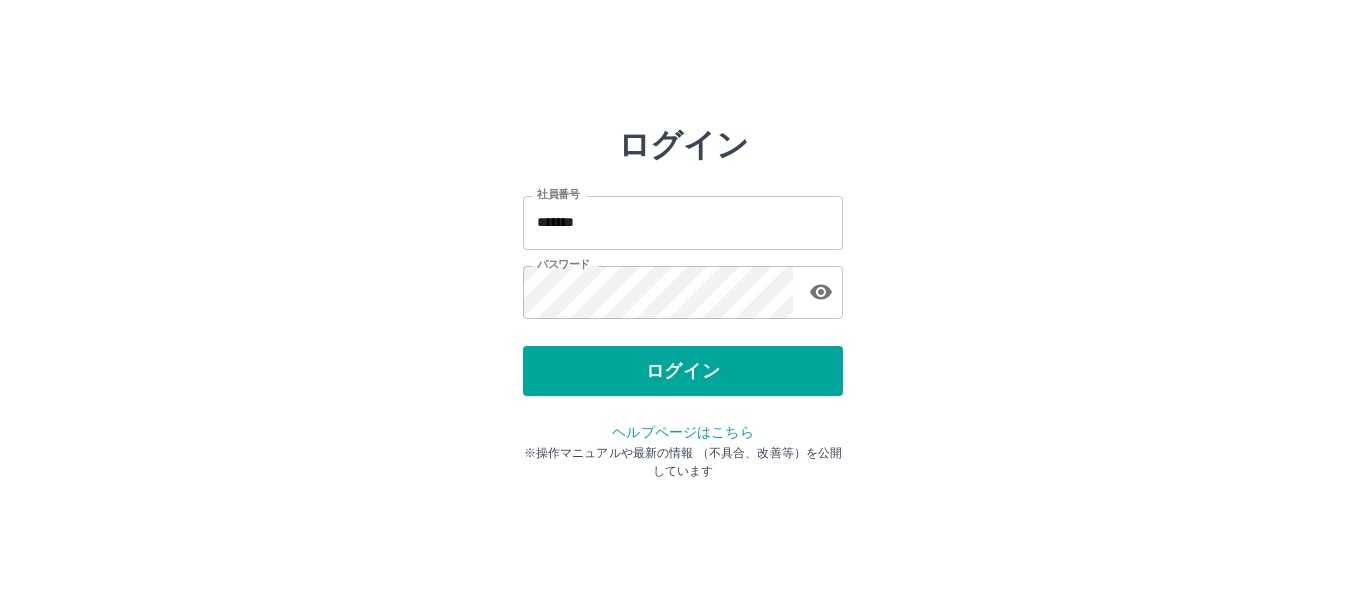type 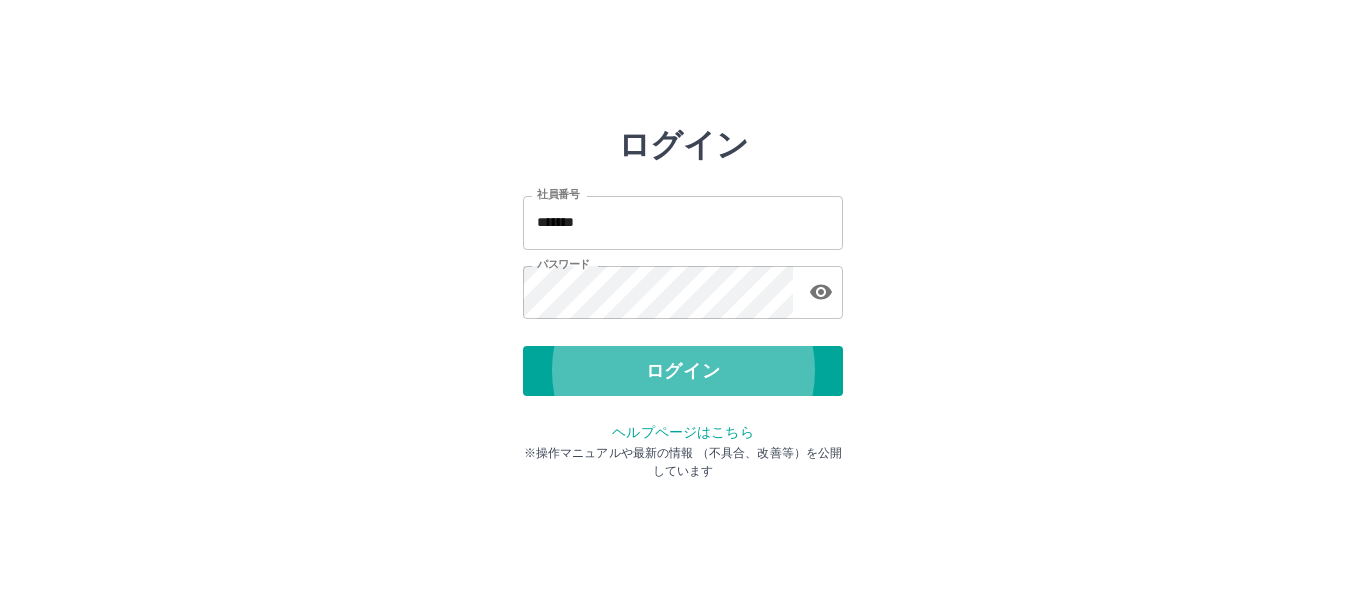 type 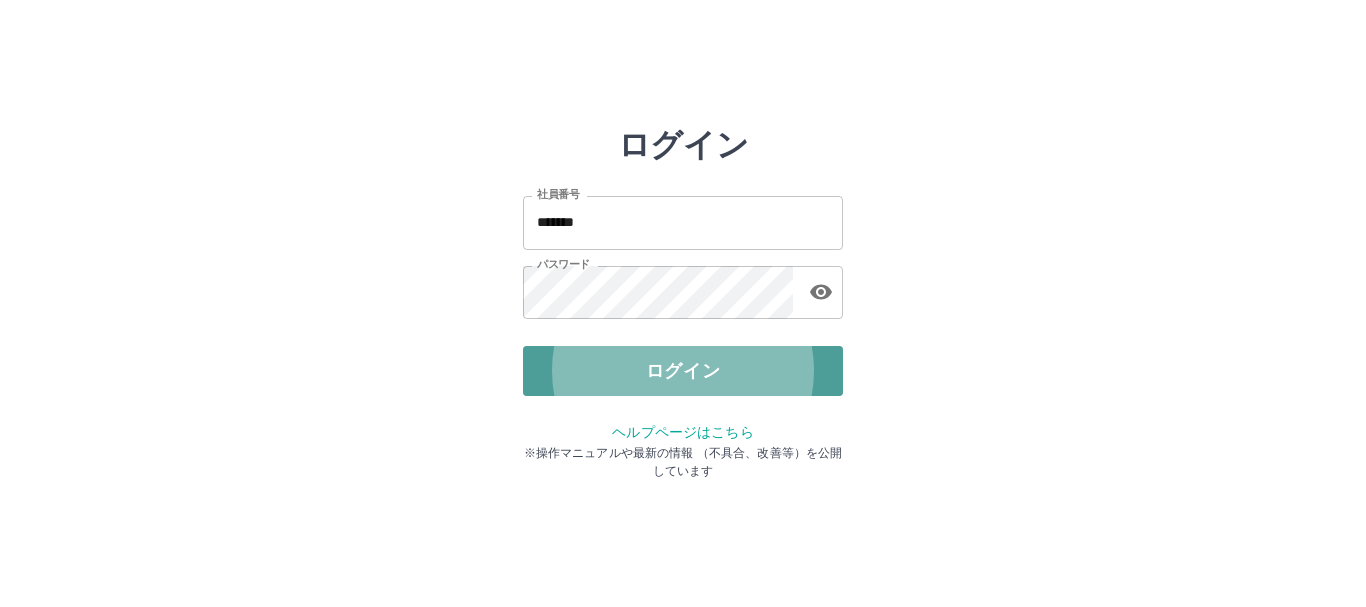 click on "ログイン" at bounding box center (683, 371) 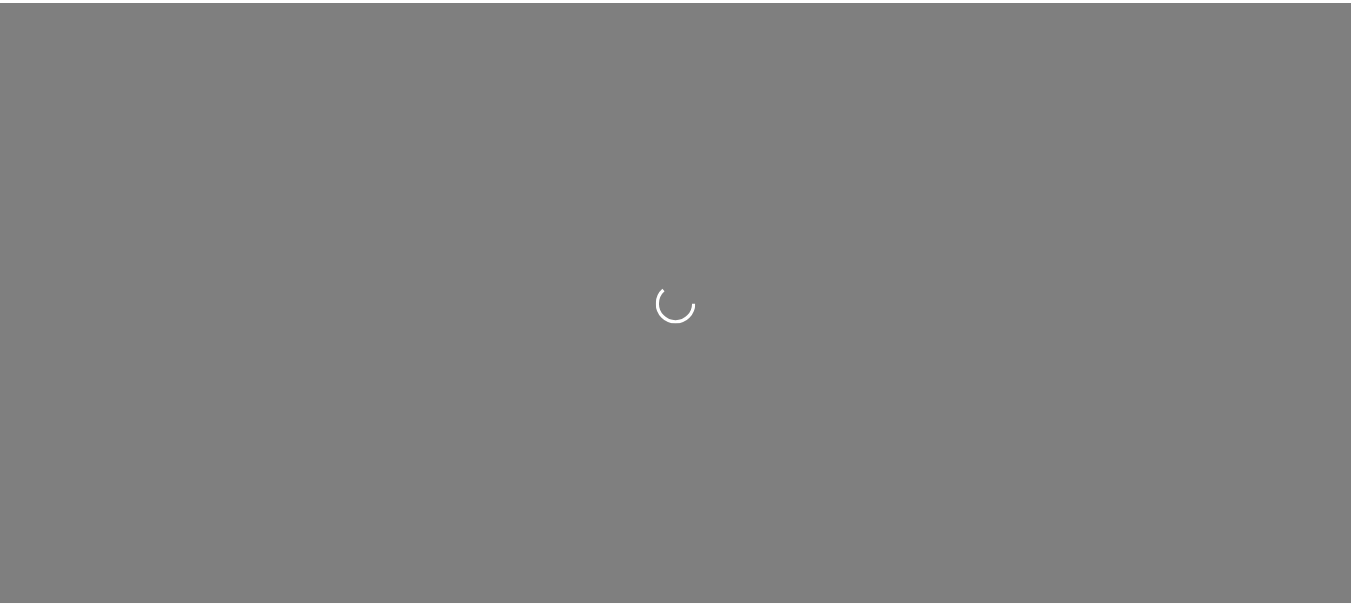 scroll, scrollTop: 0, scrollLeft: 0, axis: both 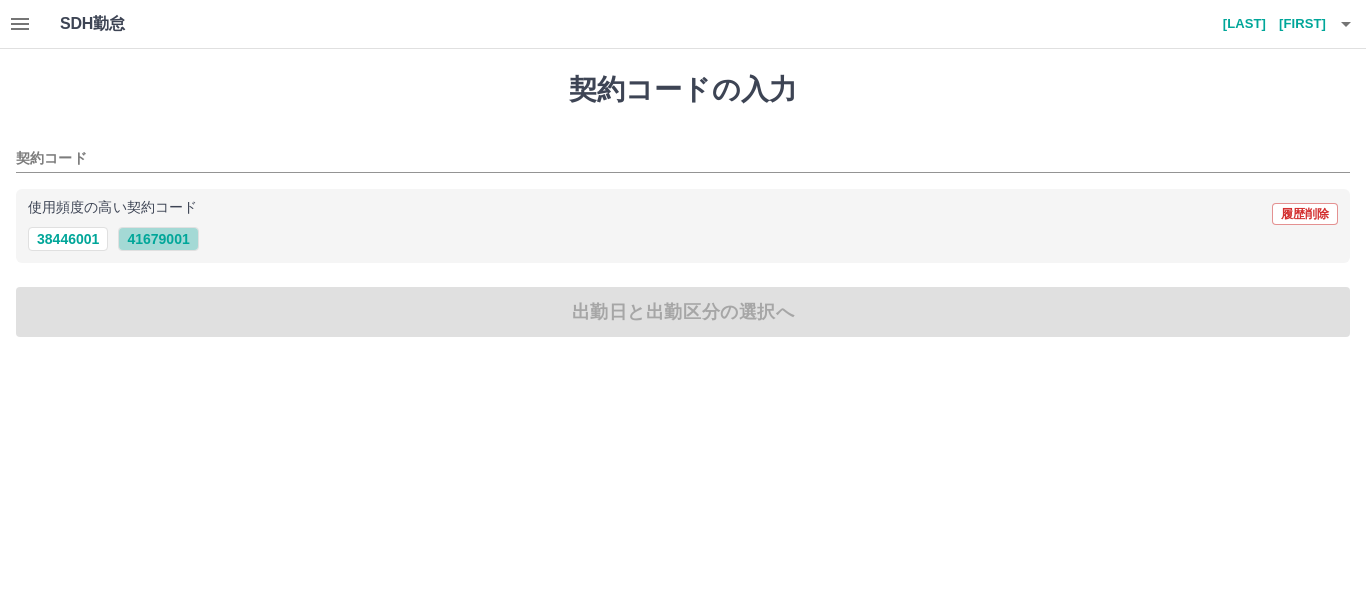 click on "41679001" at bounding box center (158, 239) 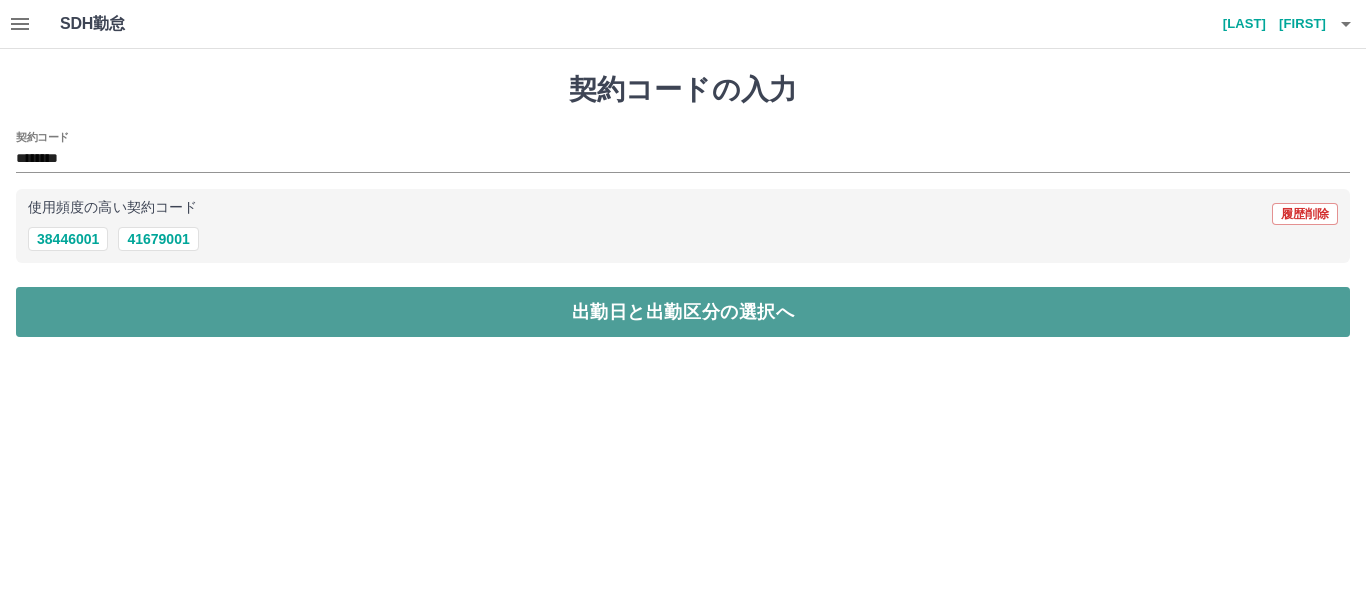 click on "出勤日と出勤区分の選択へ" at bounding box center [683, 312] 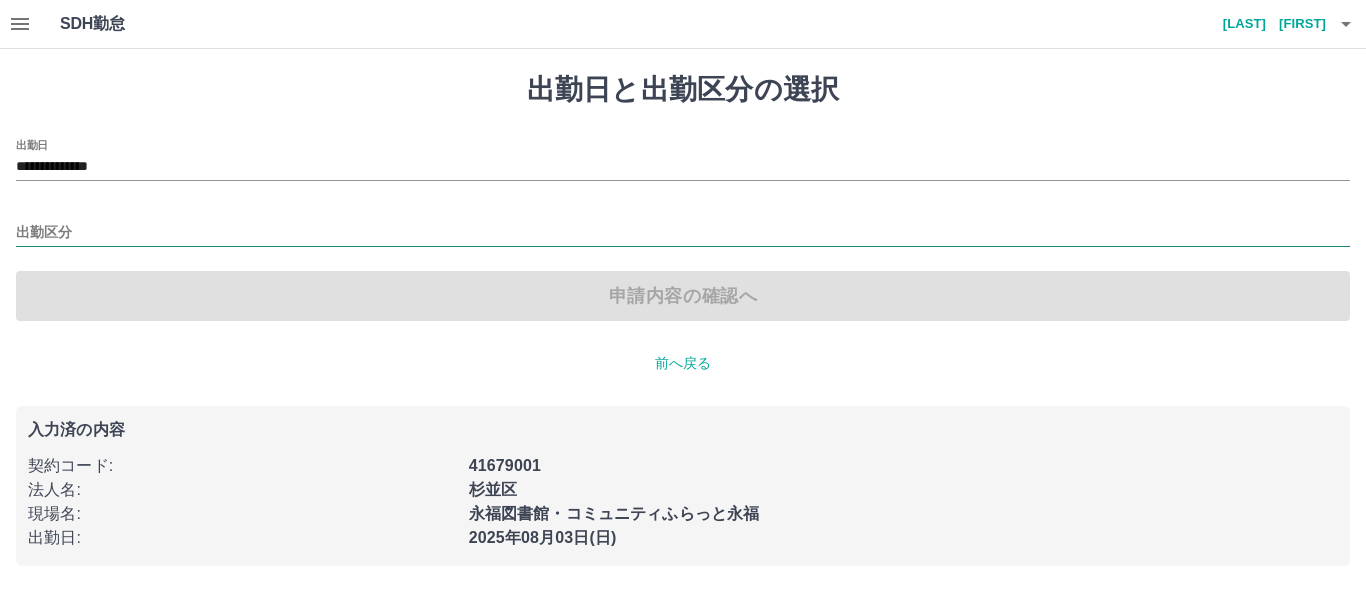 click on "出勤区分" at bounding box center [683, 233] 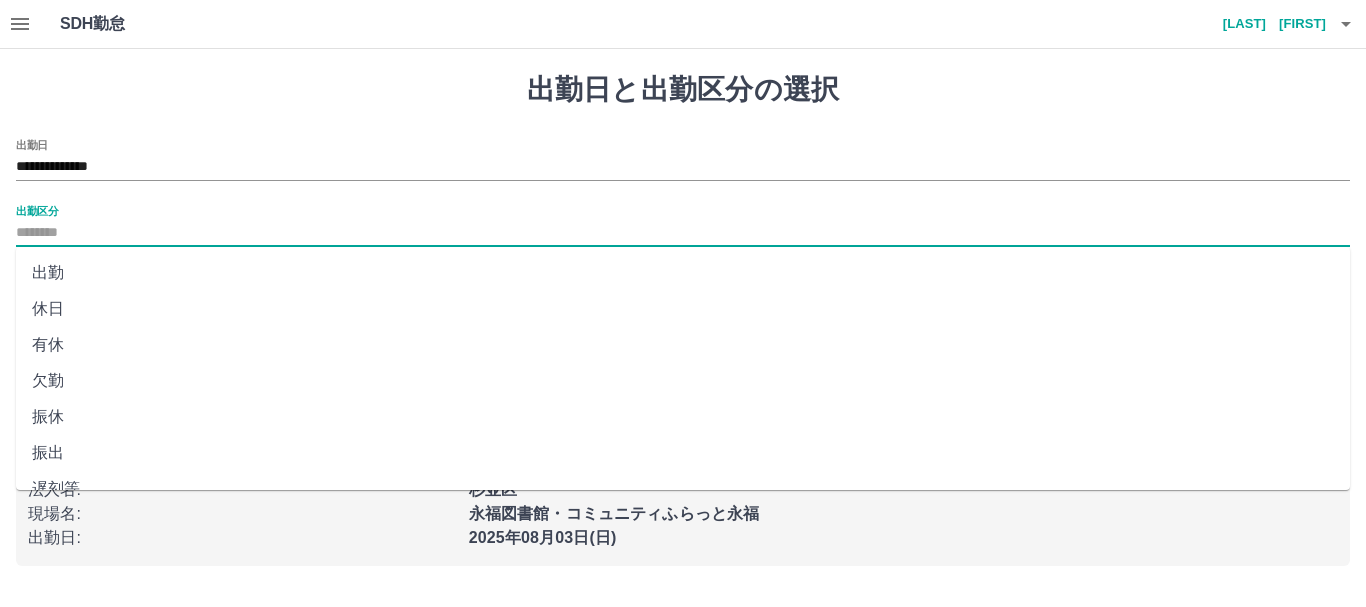 click on "出勤" at bounding box center (683, 273) 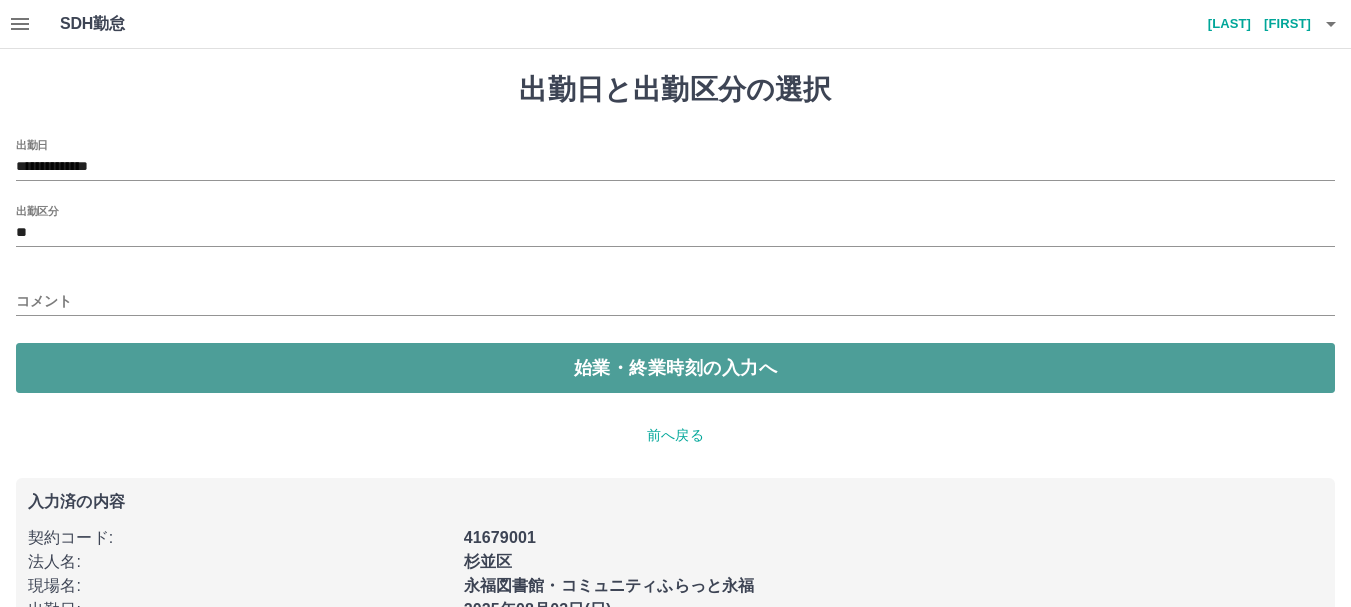 click on "始業・終業時刻の入力へ" at bounding box center (675, 368) 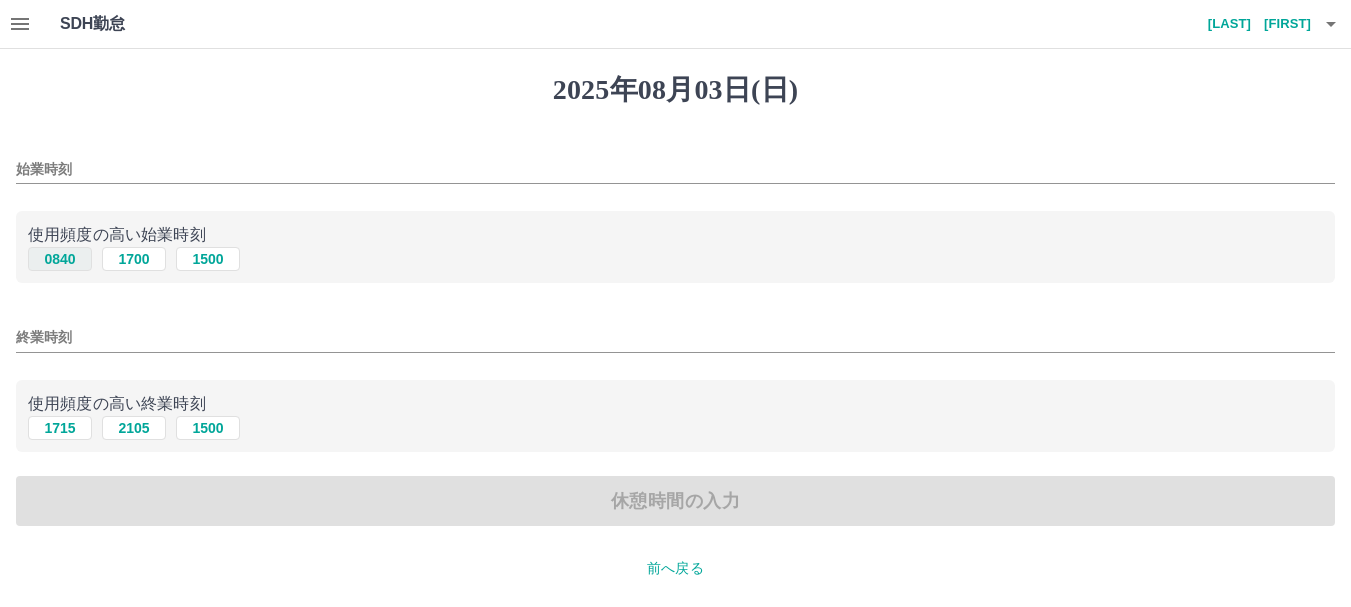 click on "0840" at bounding box center [60, 259] 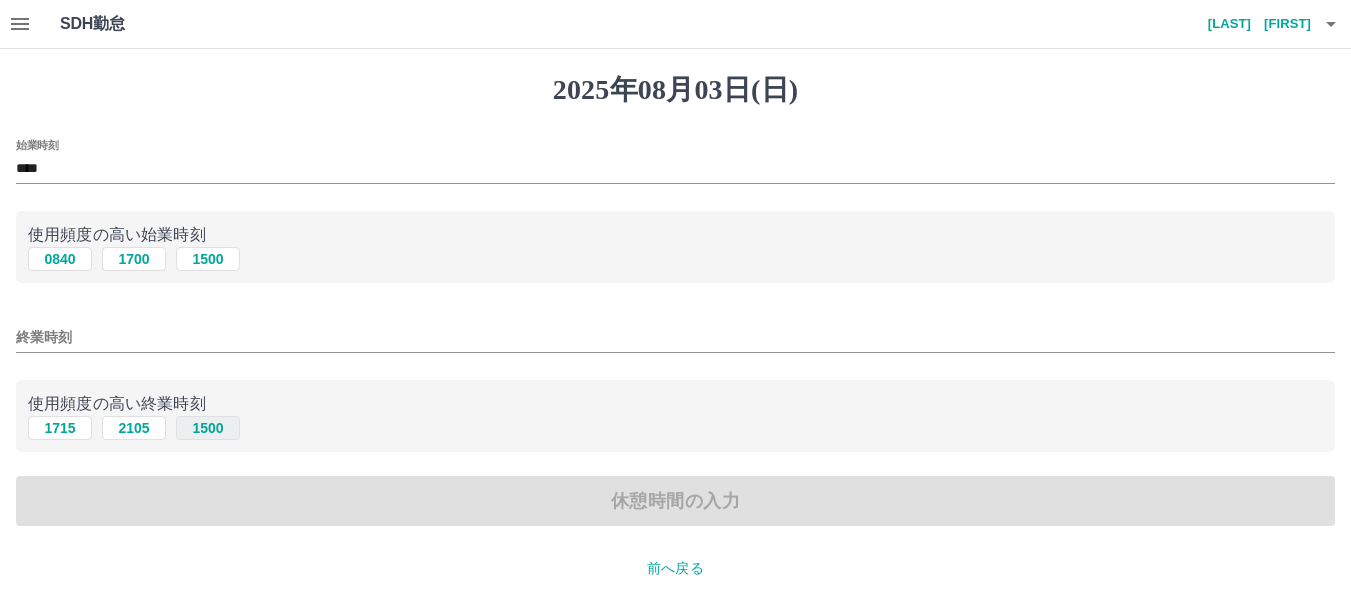 click on "1500" at bounding box center [208, 428] 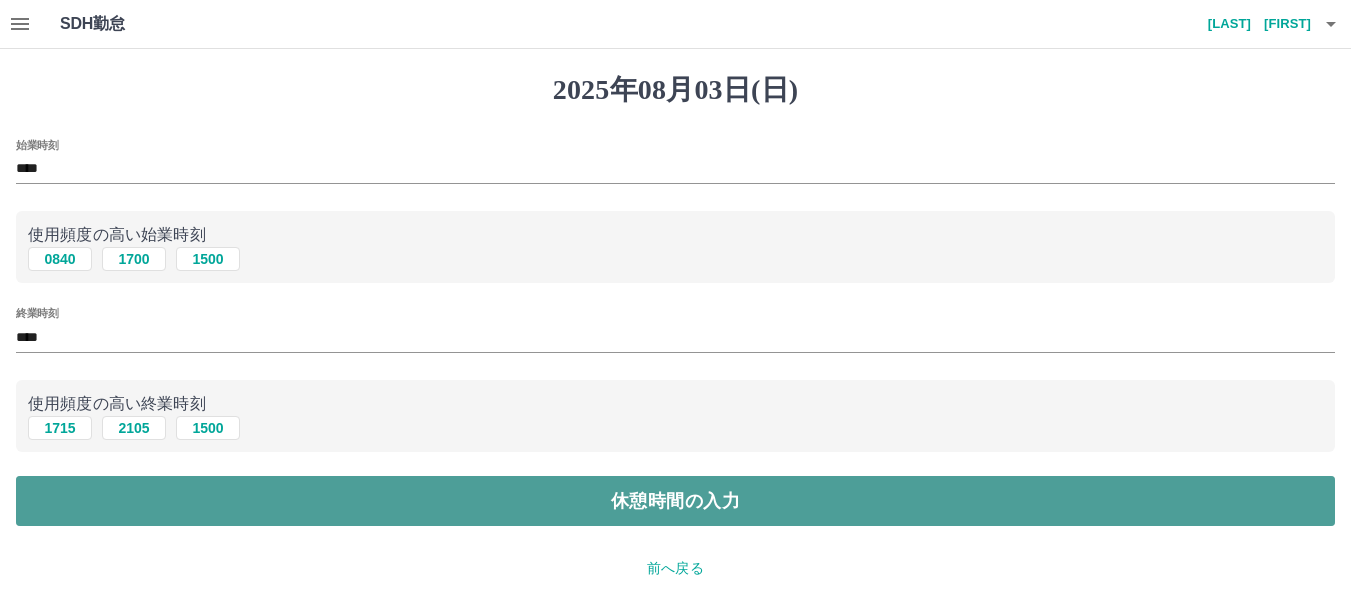 click on "休憩時間の入力" at bounding box center (675, 501) 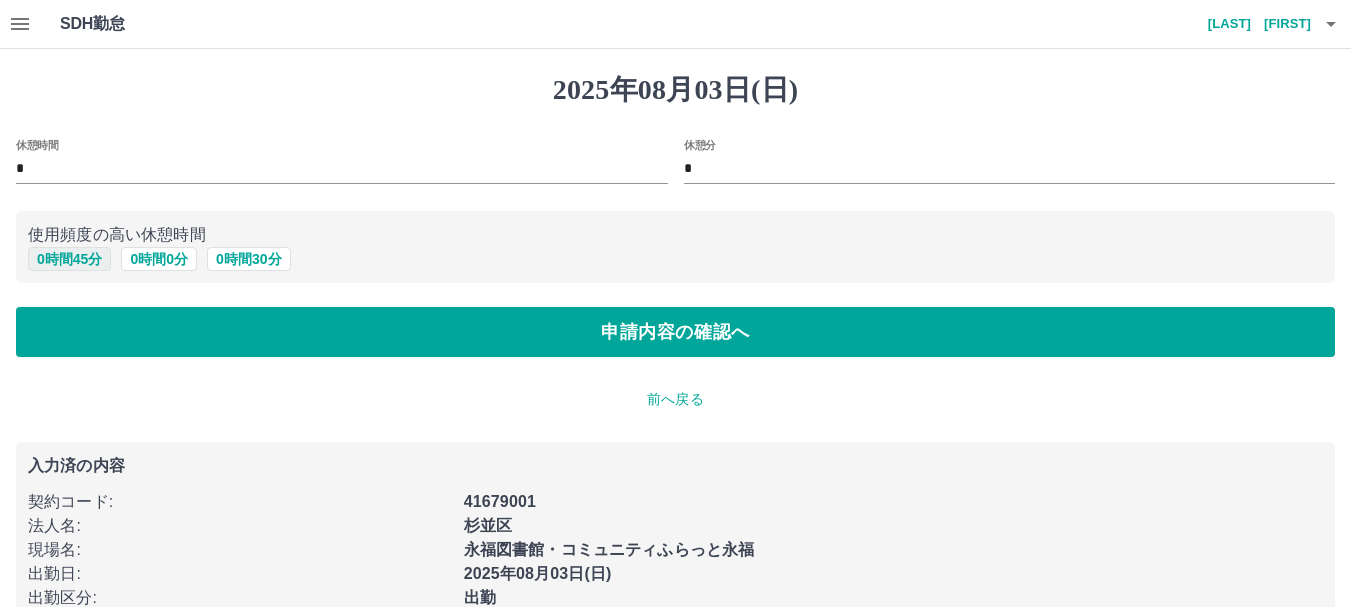 click on "0 時間 45 分" at bounding box center (69, 259) 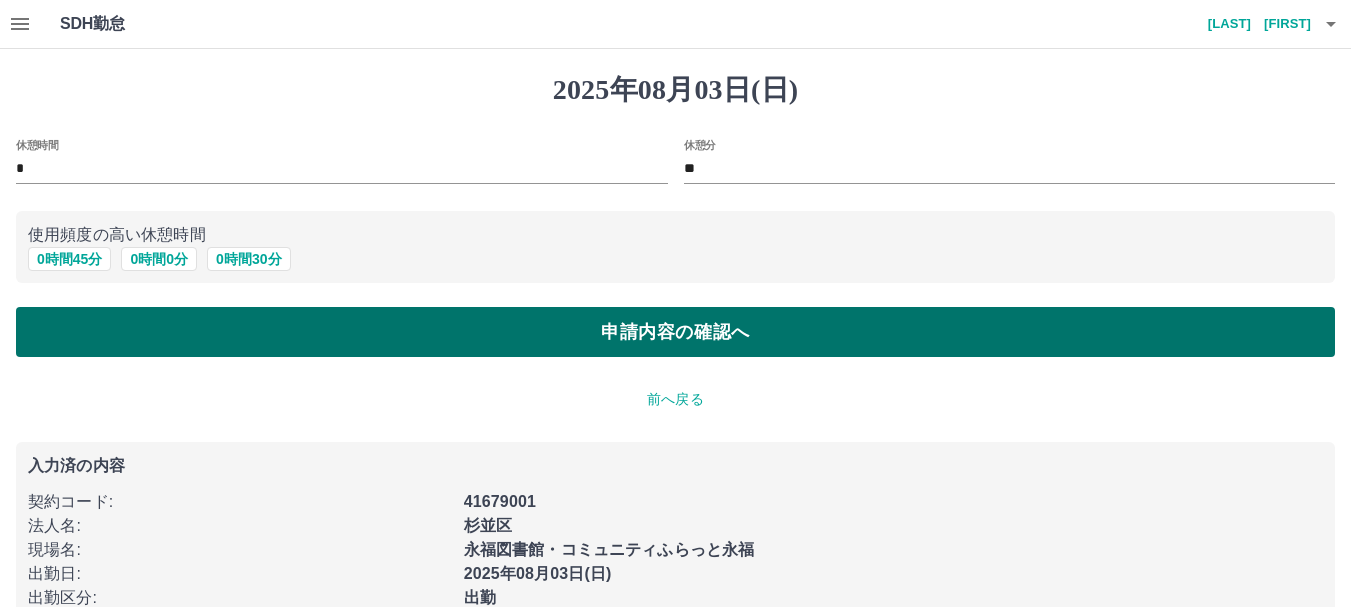 click on "申請内容の確認へ" at bounding box center [675, 332] 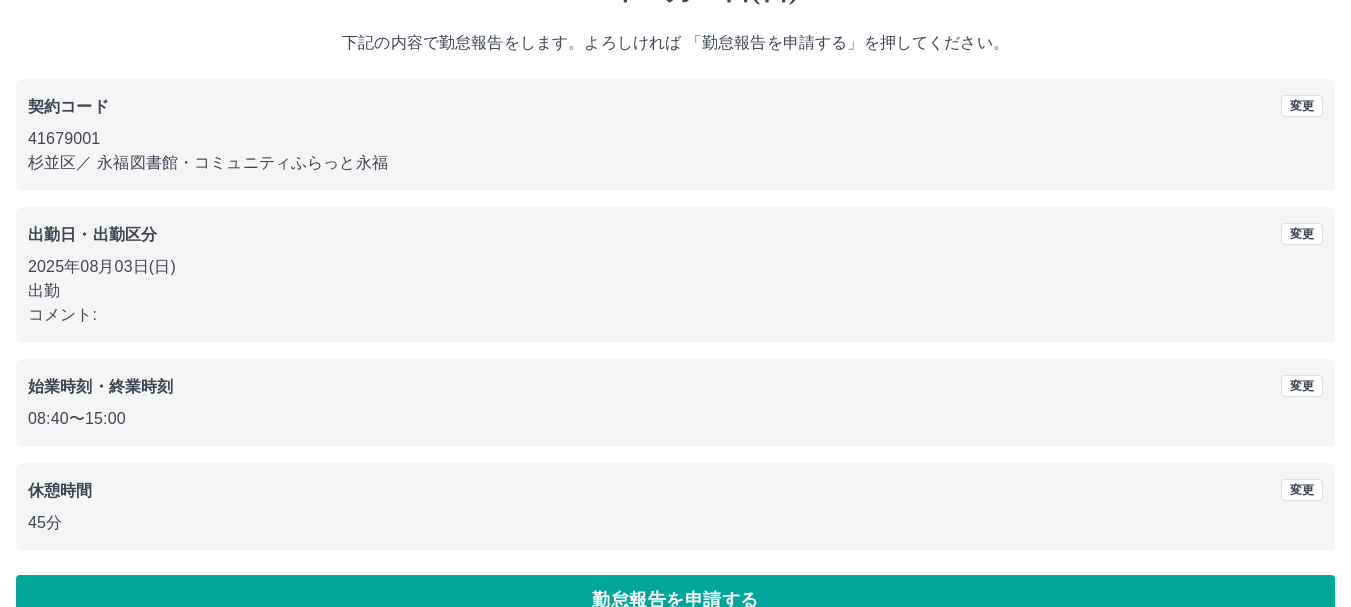 scroll, scrollTop: 142, scrollLeft: 0, axis: vertical 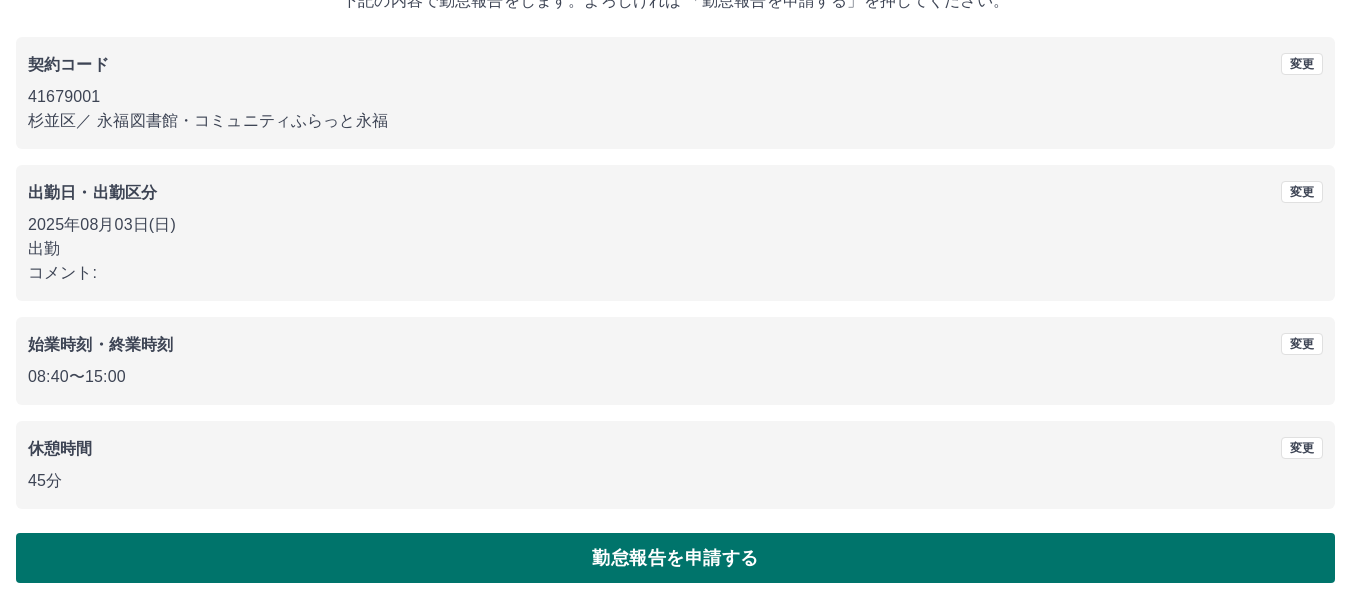 click on "勤怠報告を申請する" at bounding box center [675, 558] 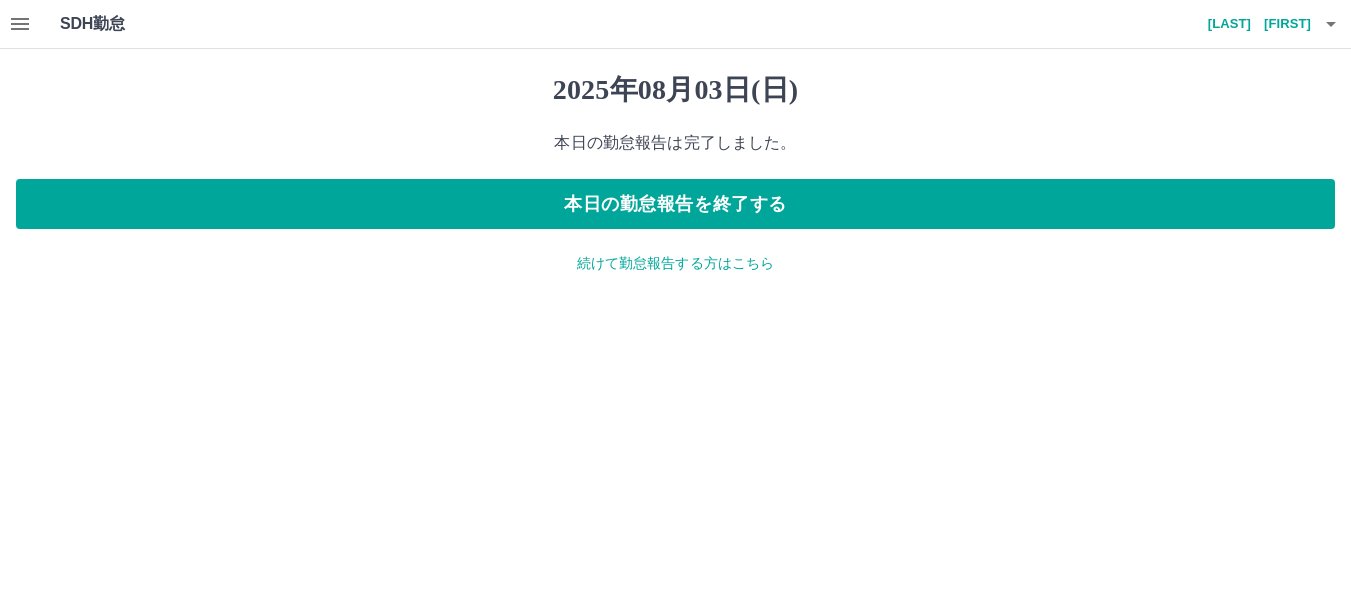 scroll, scrollTop: 0, scrollLeft: 0, axis: both 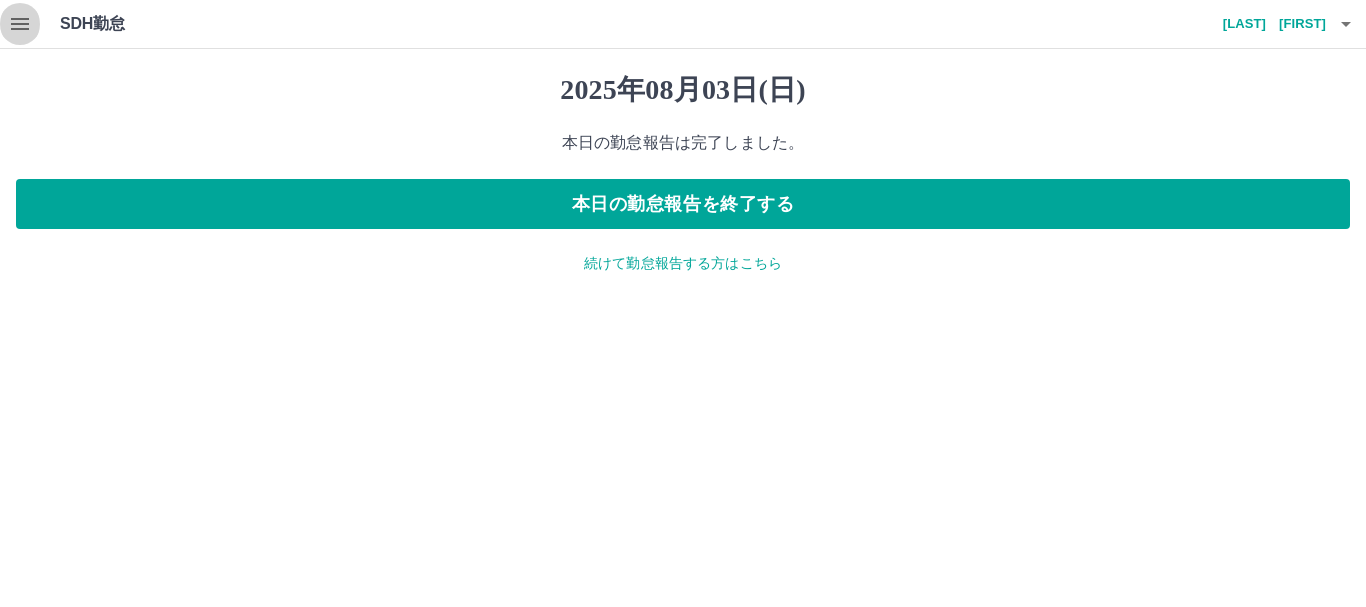 click 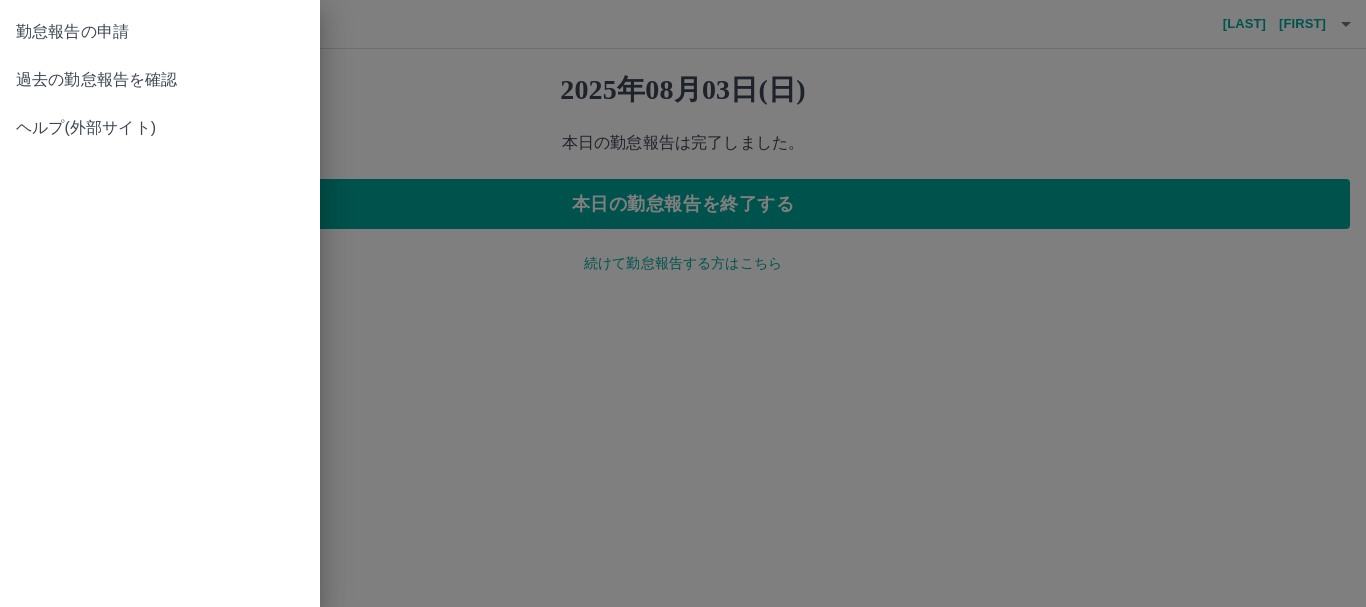 click on "過去の勤怠報告を確認" at bounding box center [160, 80] 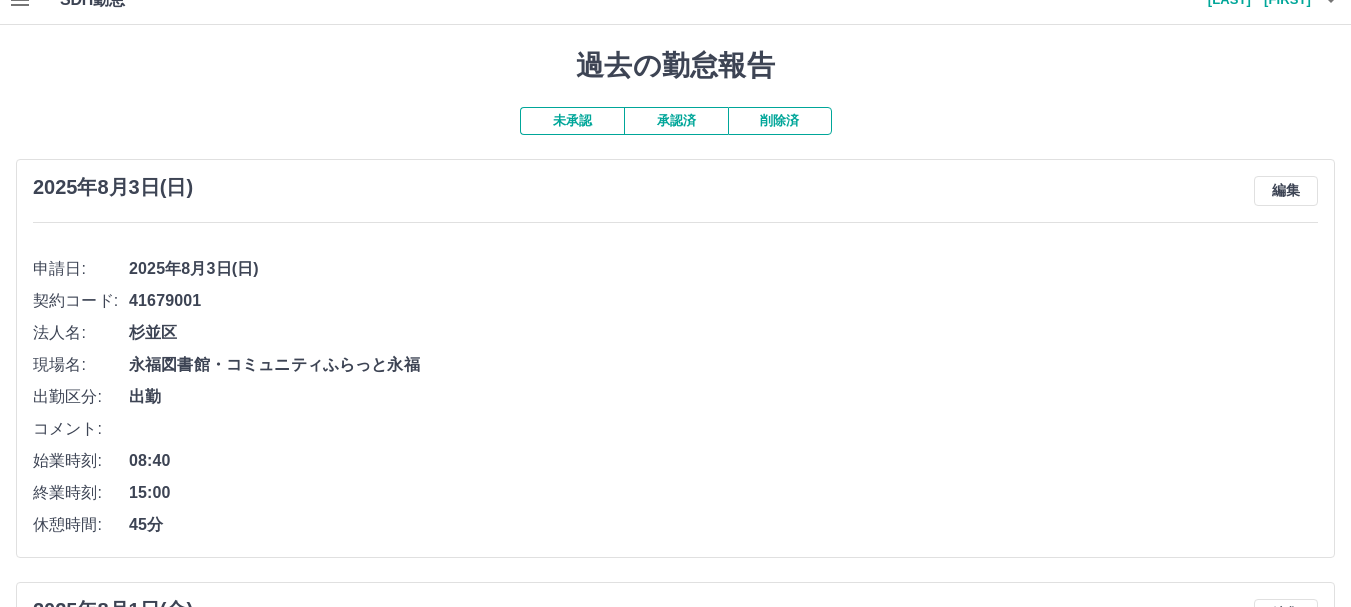 scroll, scrollTop: 0, scrollLeft: 0, axis: both 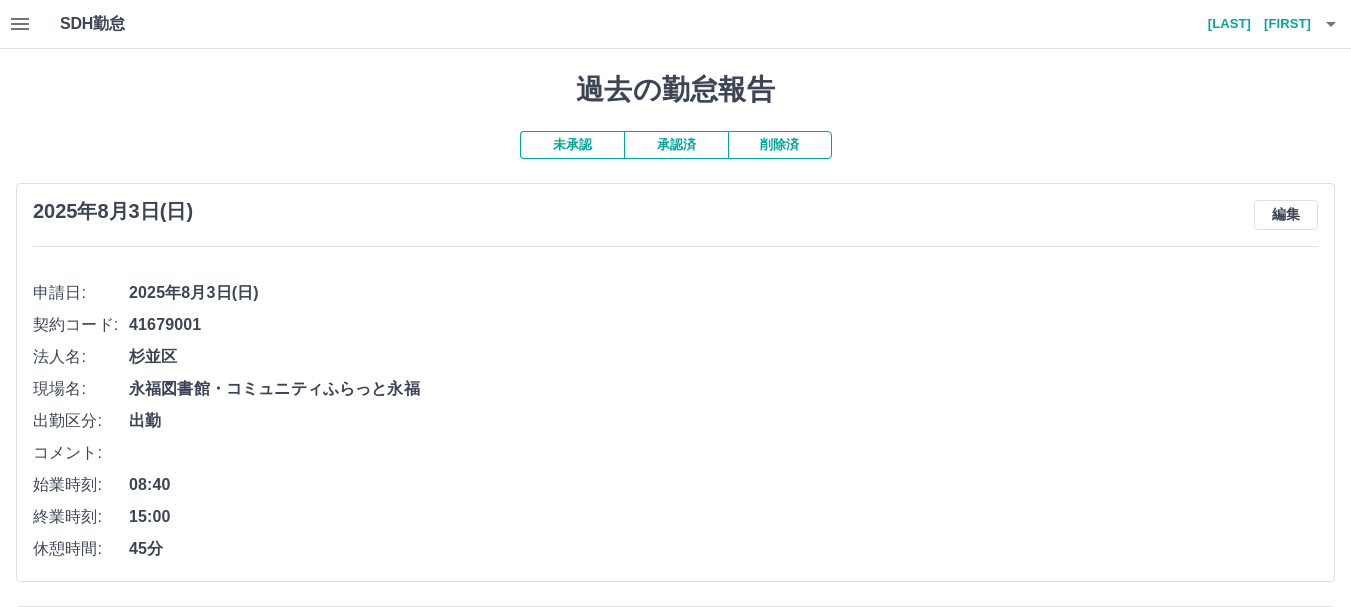 click 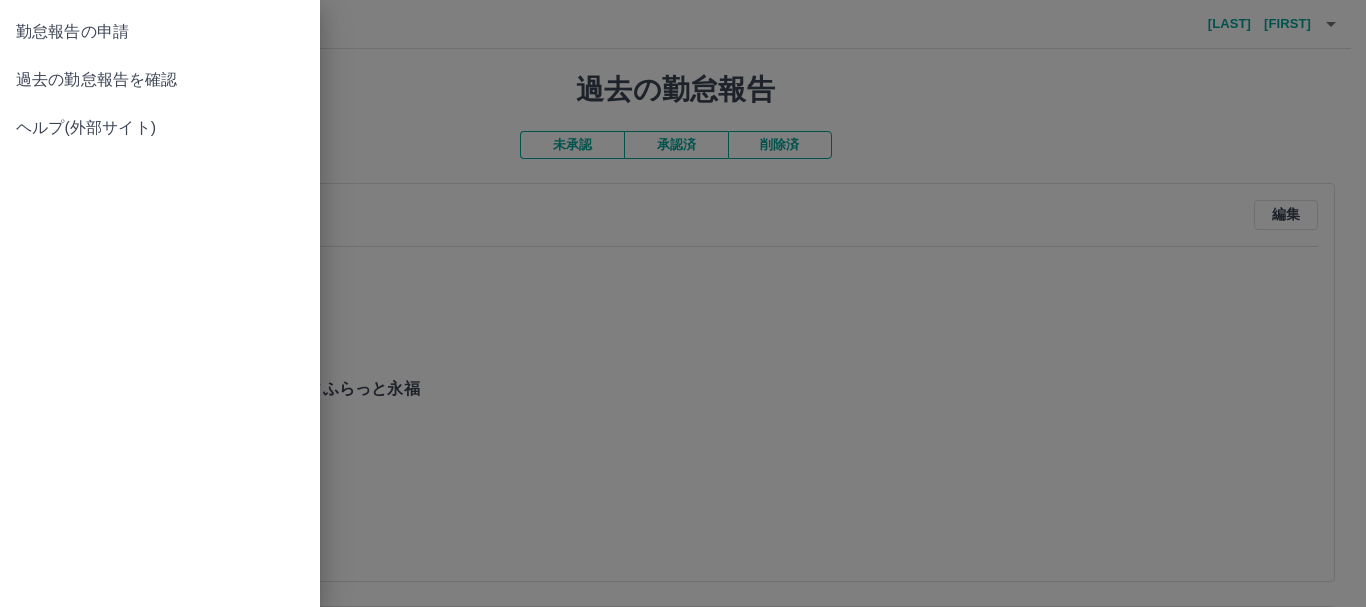 click on "勤怠報告の申請" at bounding box center (160, 32) 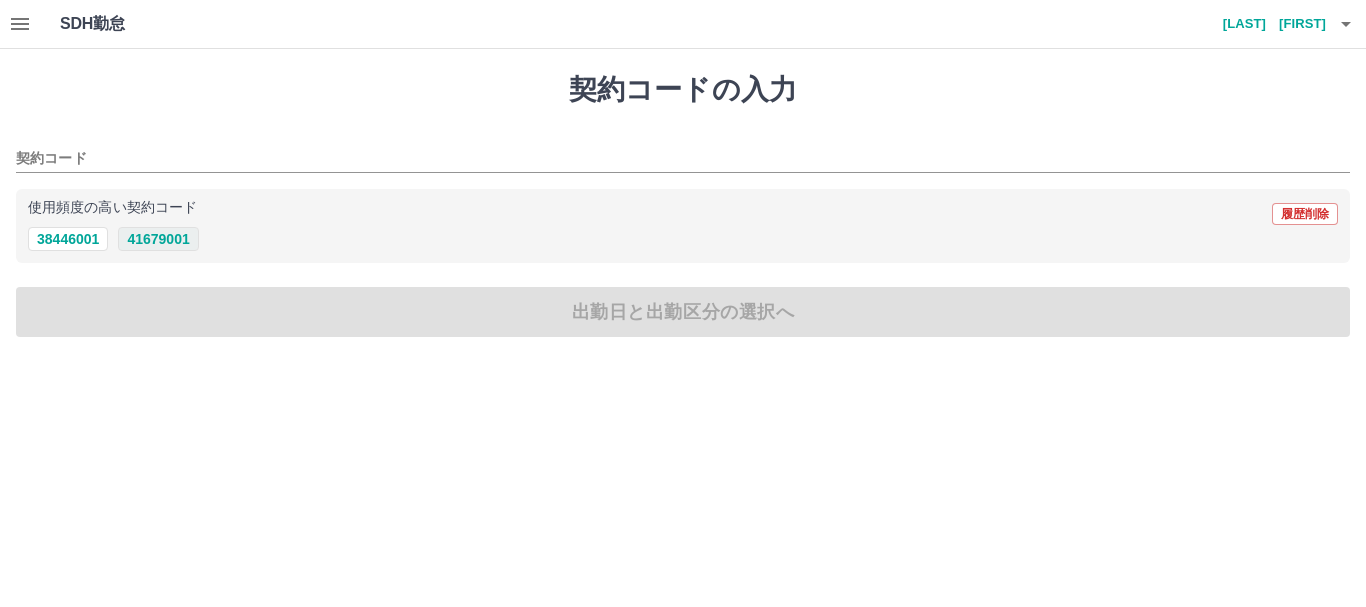 click on "41679001" at bounding box center [158, 239] 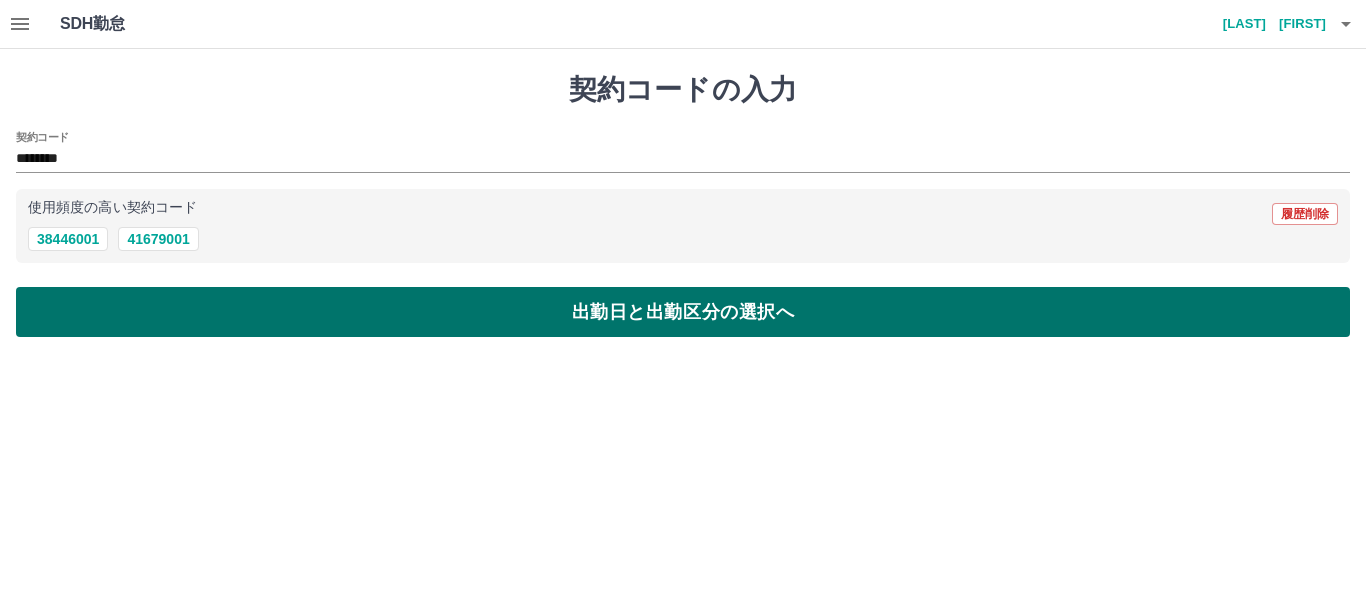 click on "出勤日と出勤区分の選択へ" at bounding box center (683, 312) 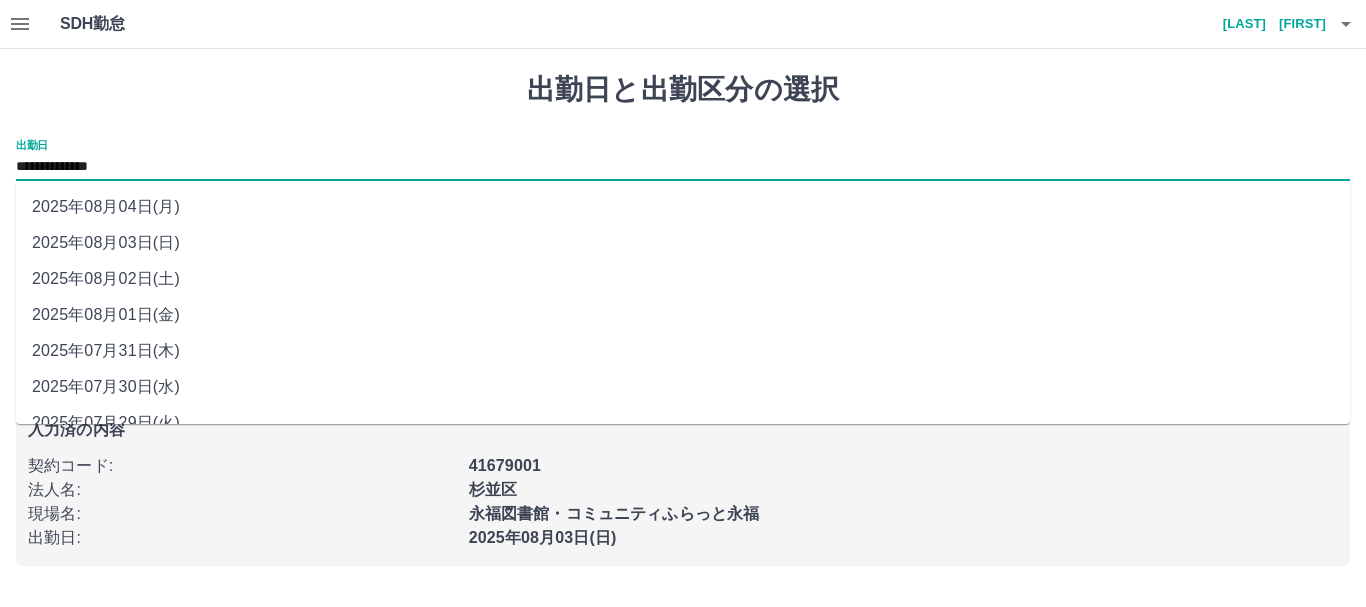 click on "**********" at bounding box center [683, 167] 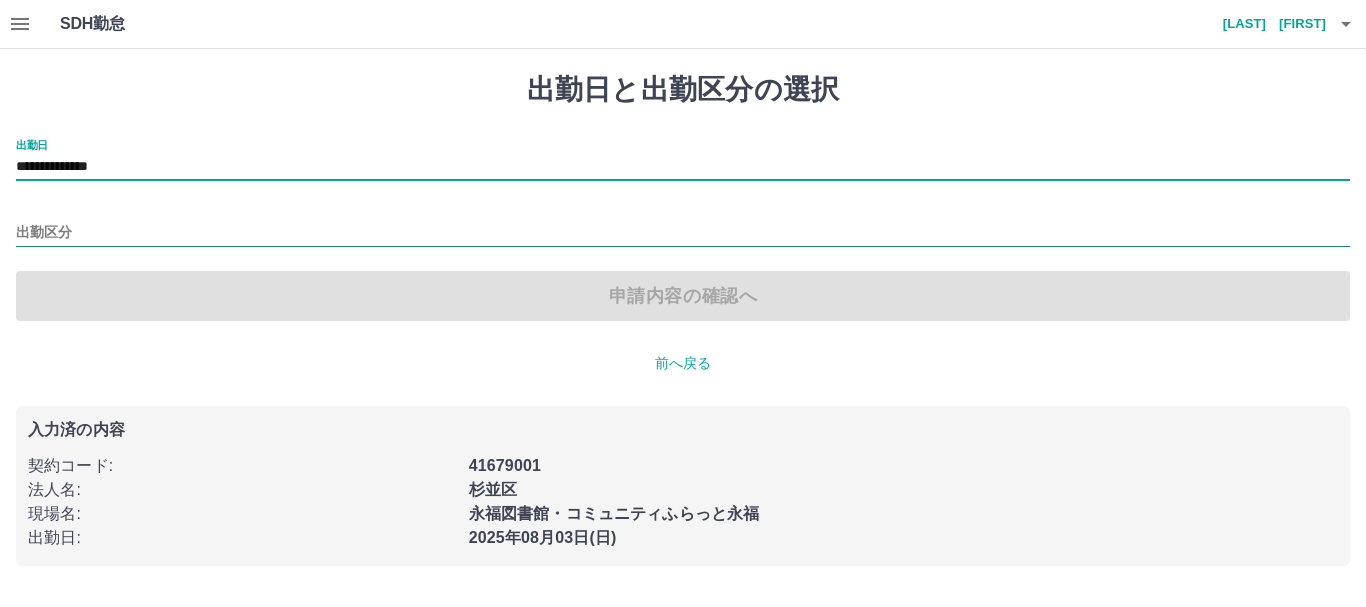 click on "出勤区分" at bounding box center [683, 233] 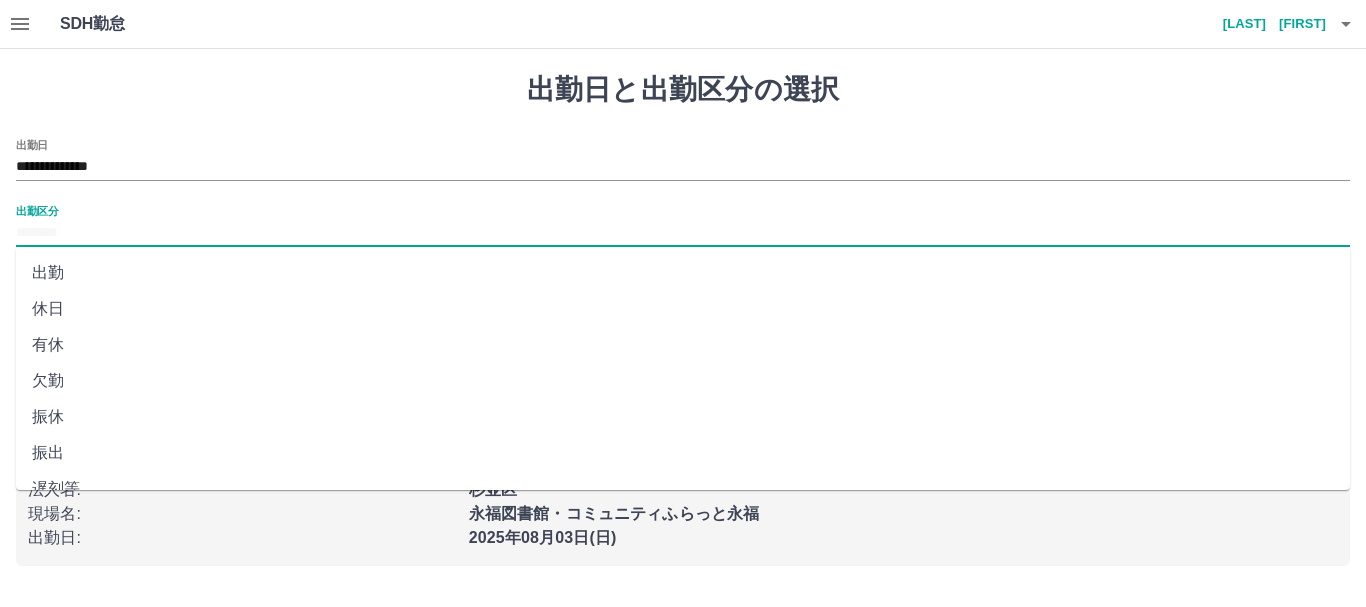click on "休日" at bounding box center (683, 309) 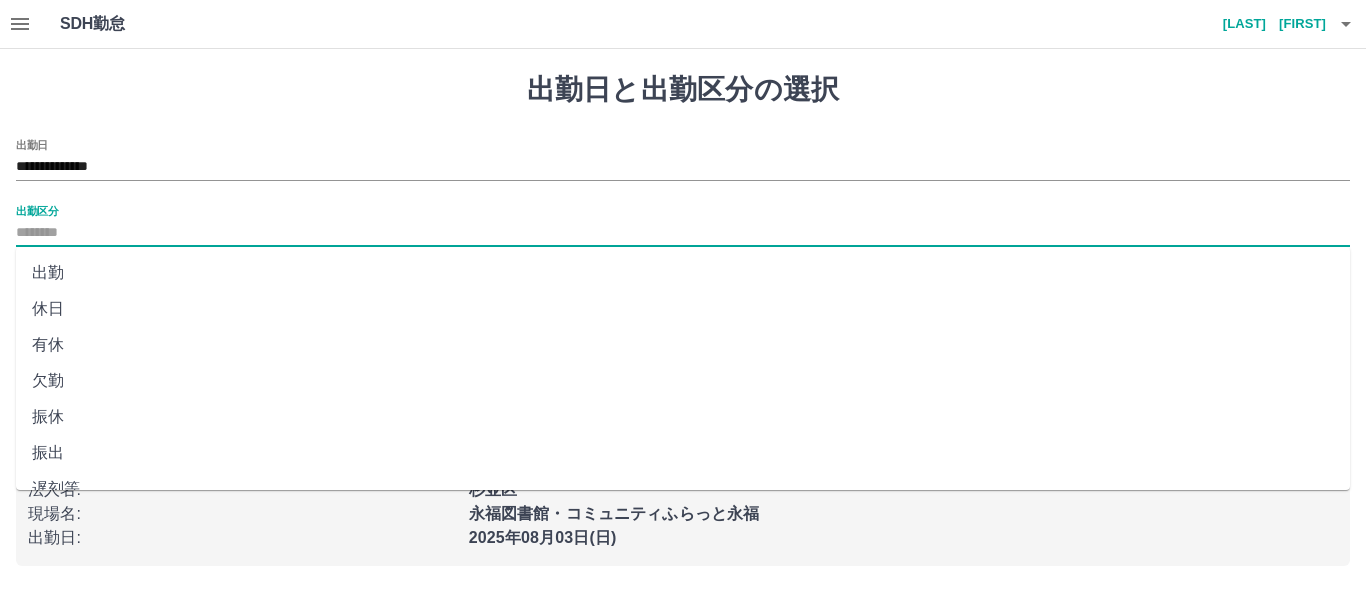 type on "**" 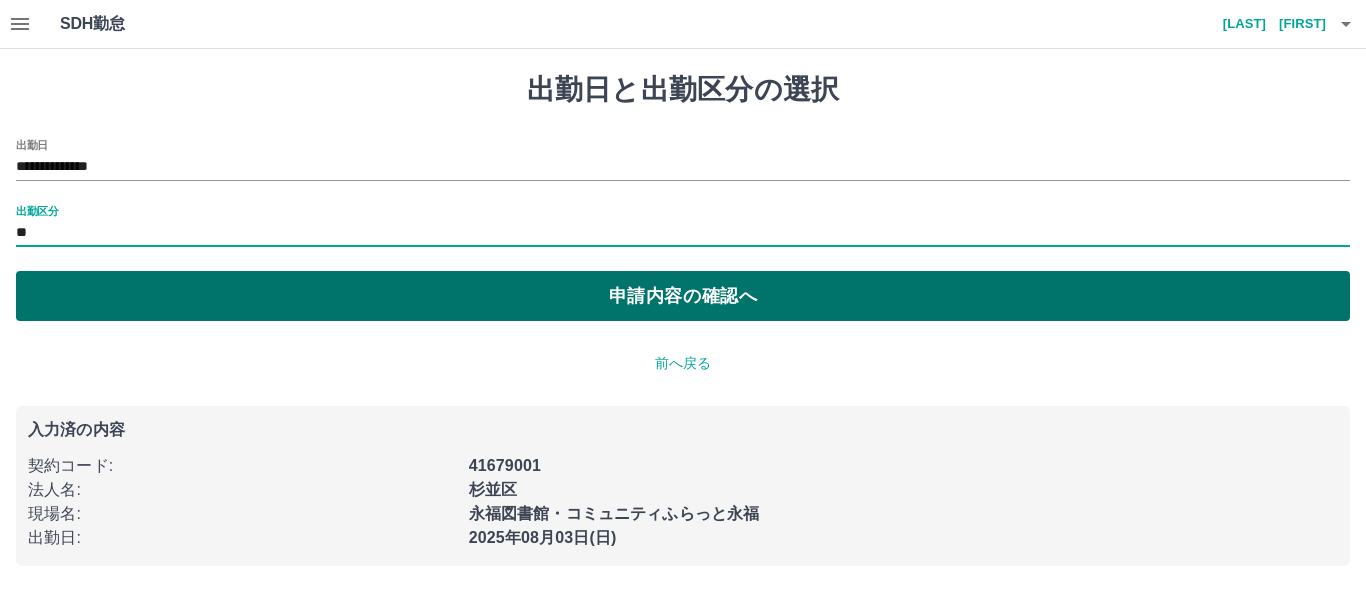 click on "申請内容の確認へ" at bounding box center (683, 296) 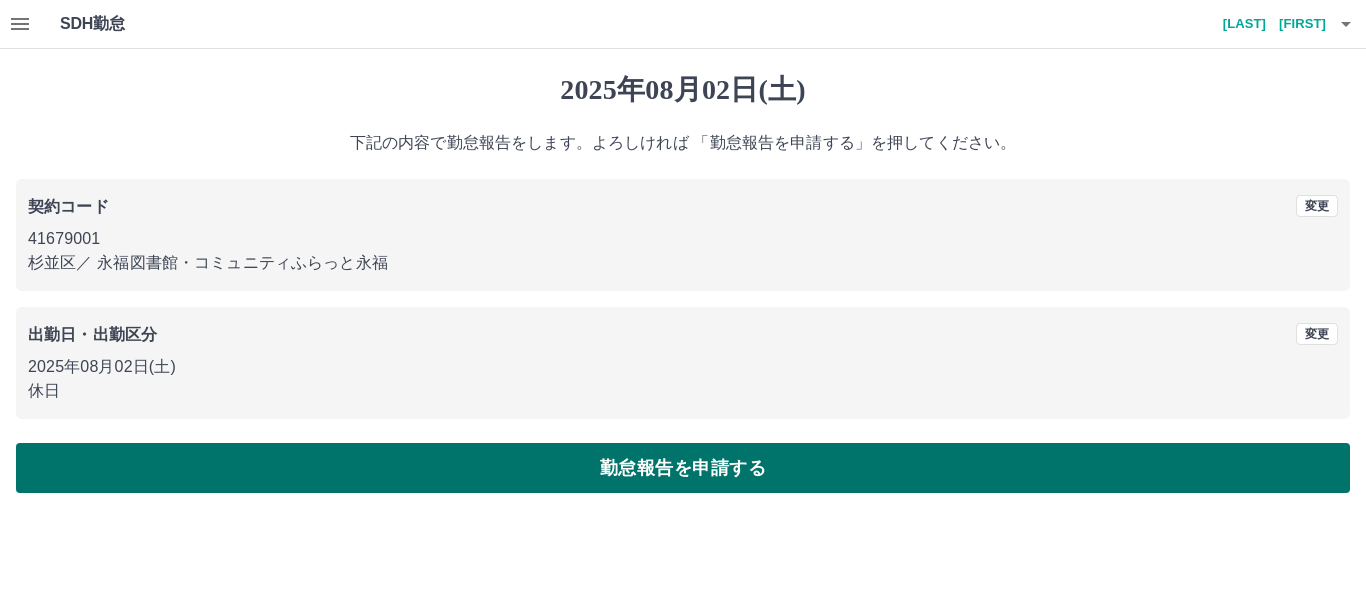 click on "勤怠報告を申請する" at bounding box center (683, 468) 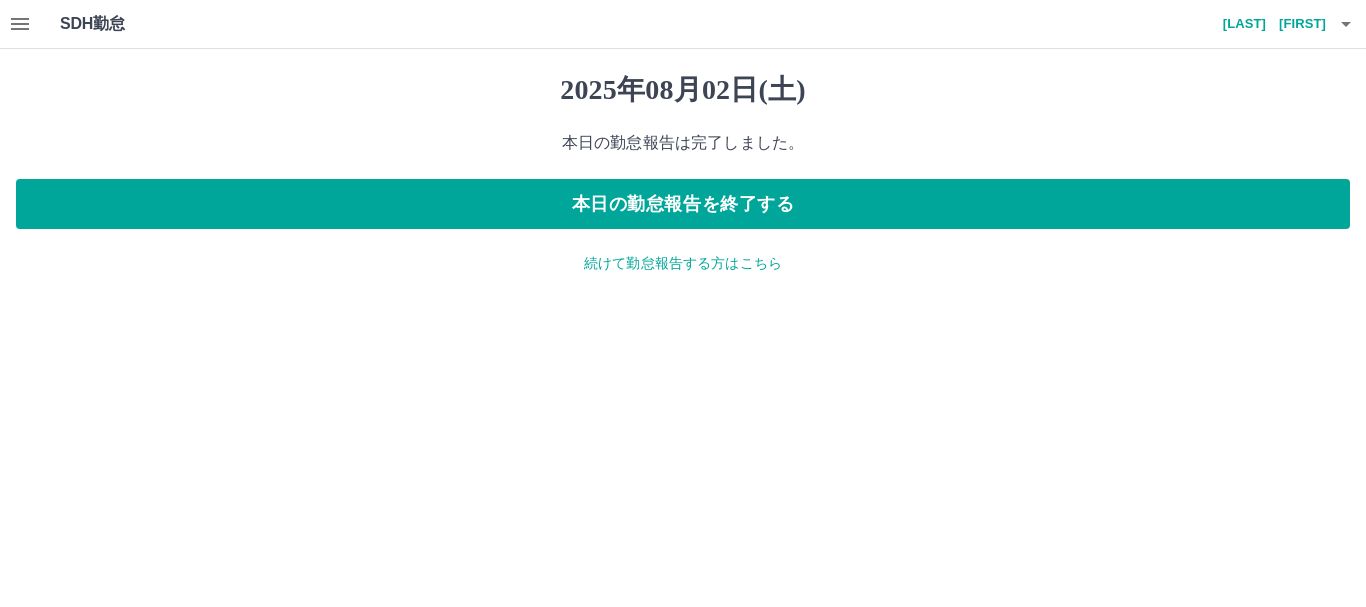 click 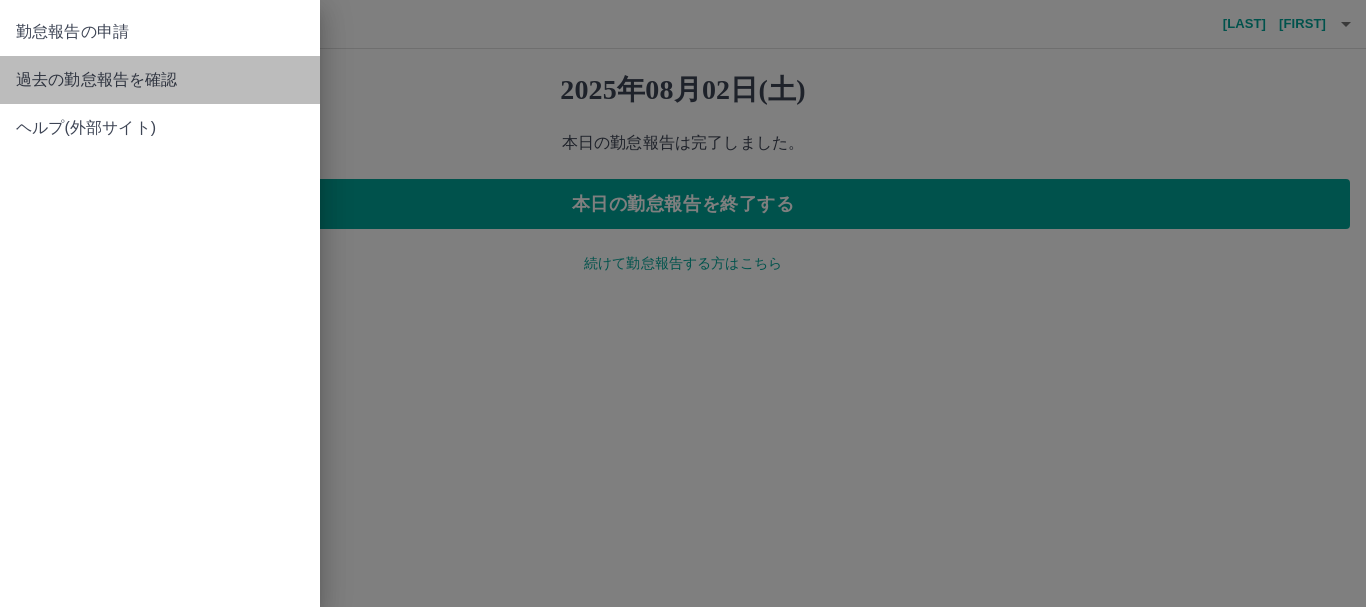 click on "過去の勤怠報告を確認" at bounding box center [160, 80] 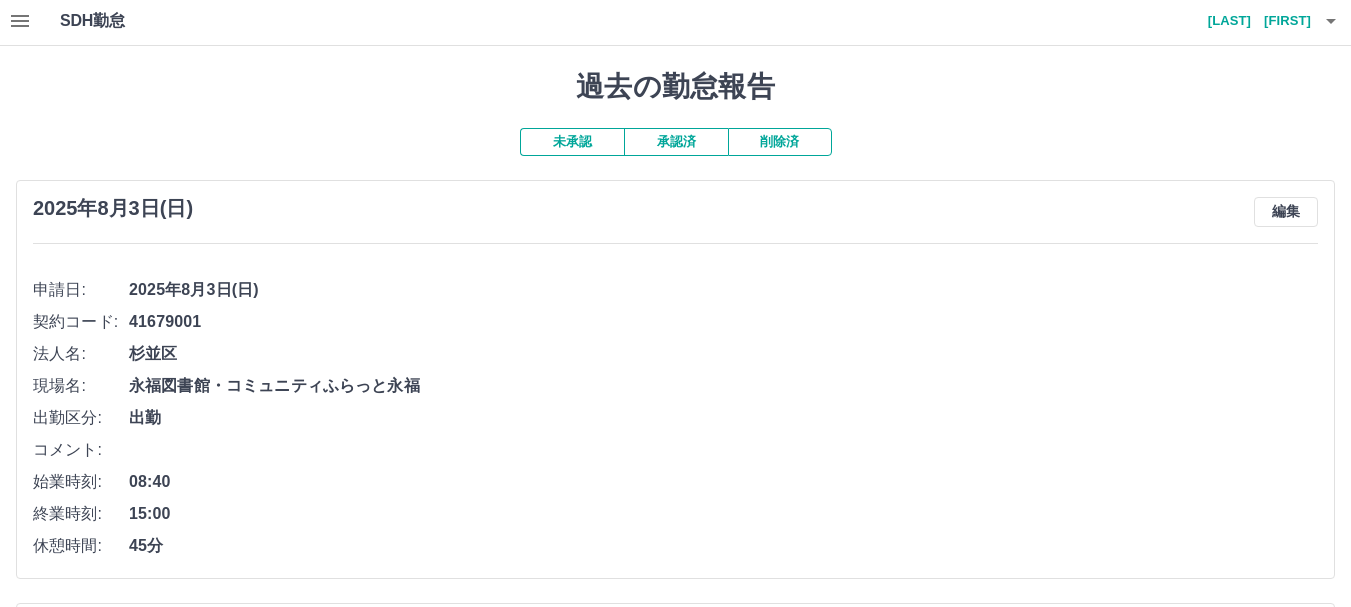scroll, scrollTop: 0, scrollLeft: 0, axis: both 